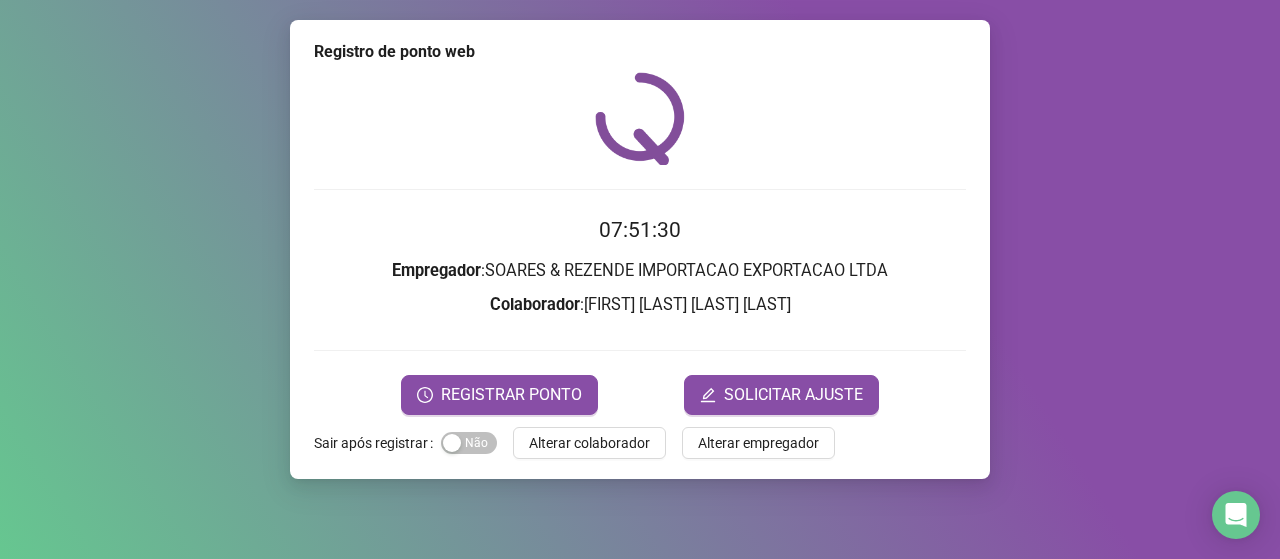 scroll, scrollTop: 0, scrollLeft: 0, axis: both 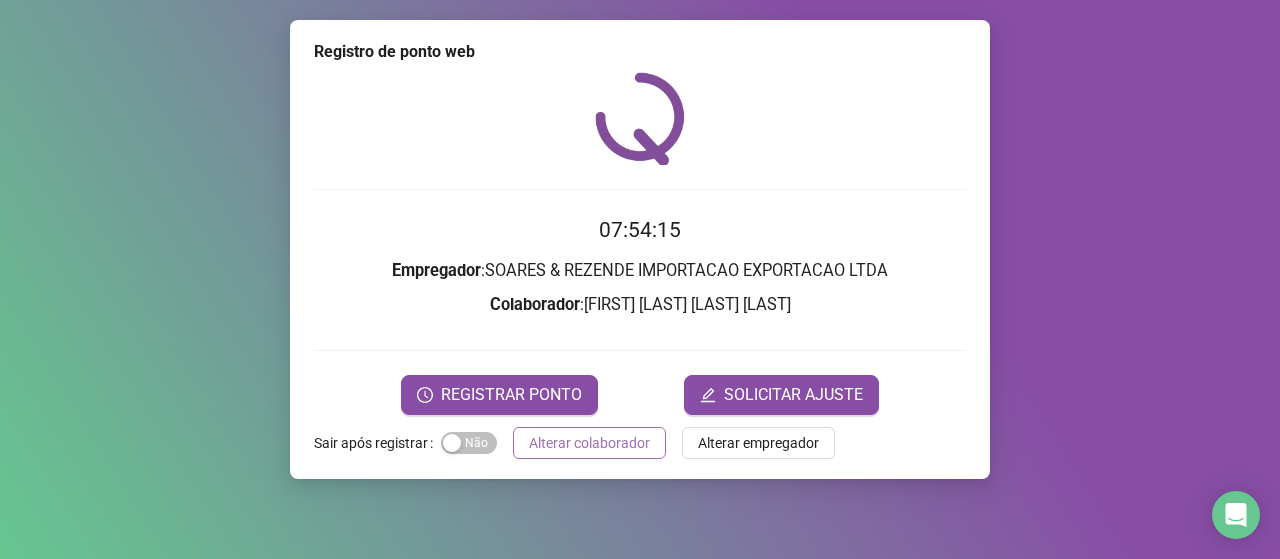 click on "Alterar colaborador" at bounding box center (589, 443) 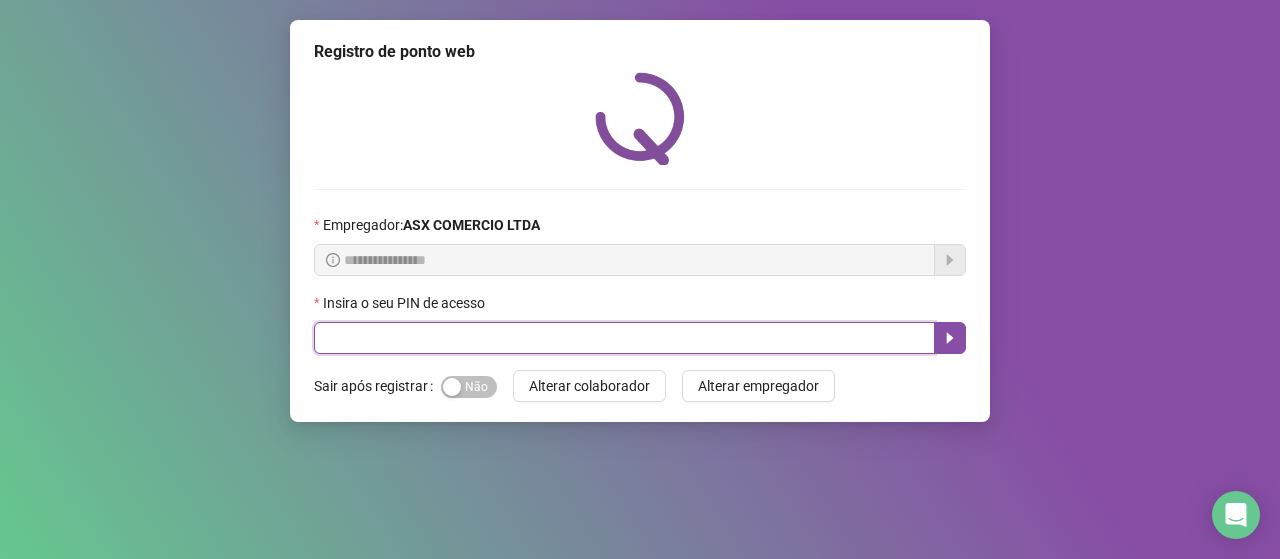 click at bounding box center (624, 338) 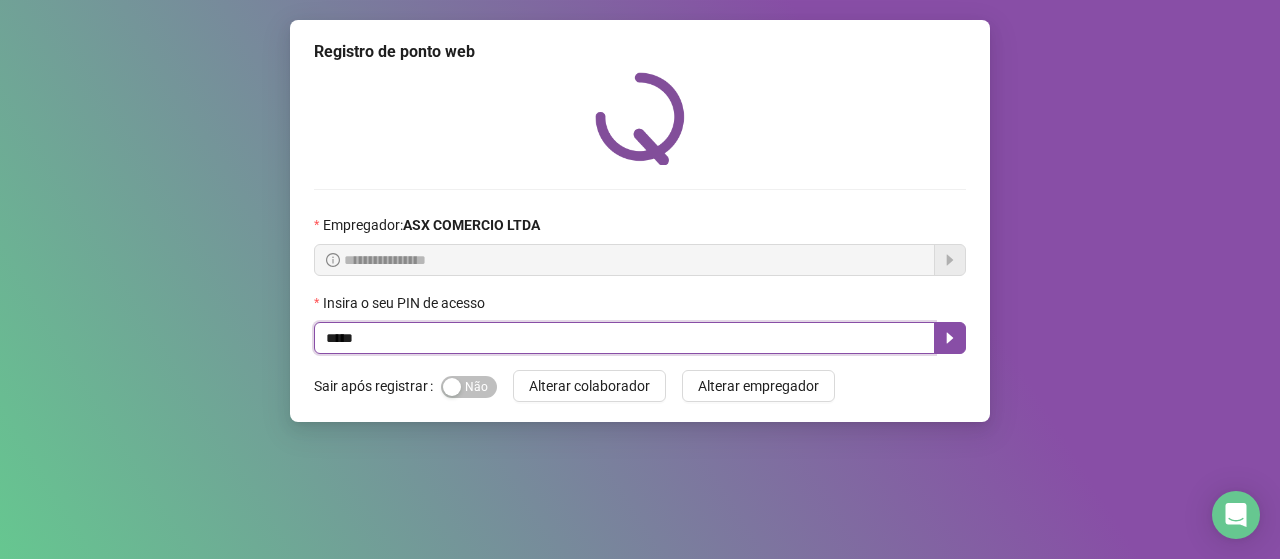 type on "*****" 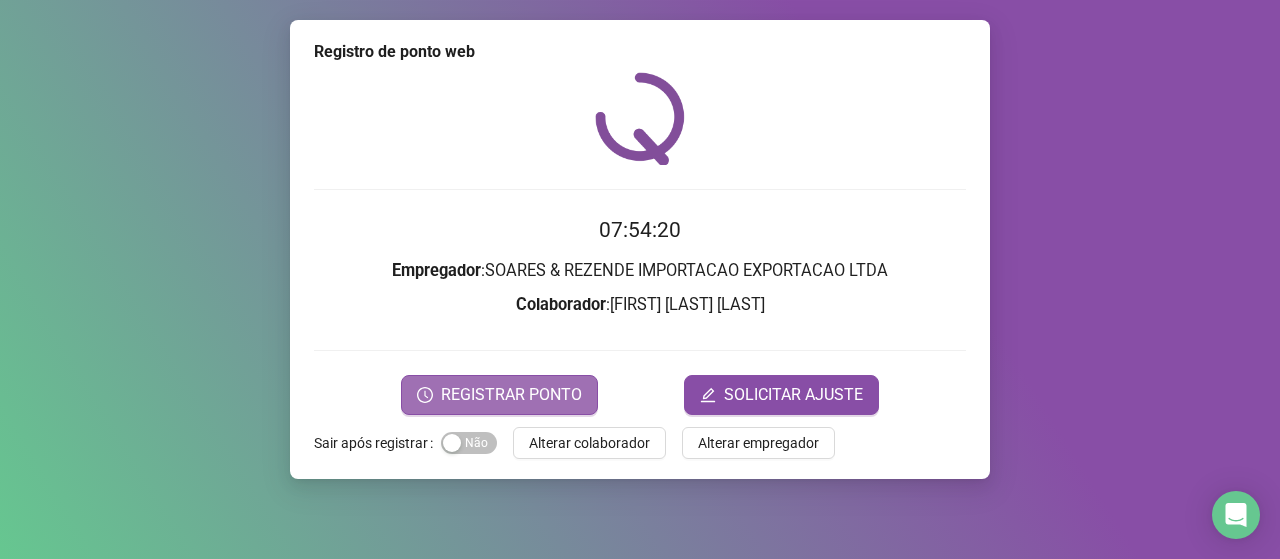 click on "REGISTRAR PONTO" at bounding box center (511, 395) 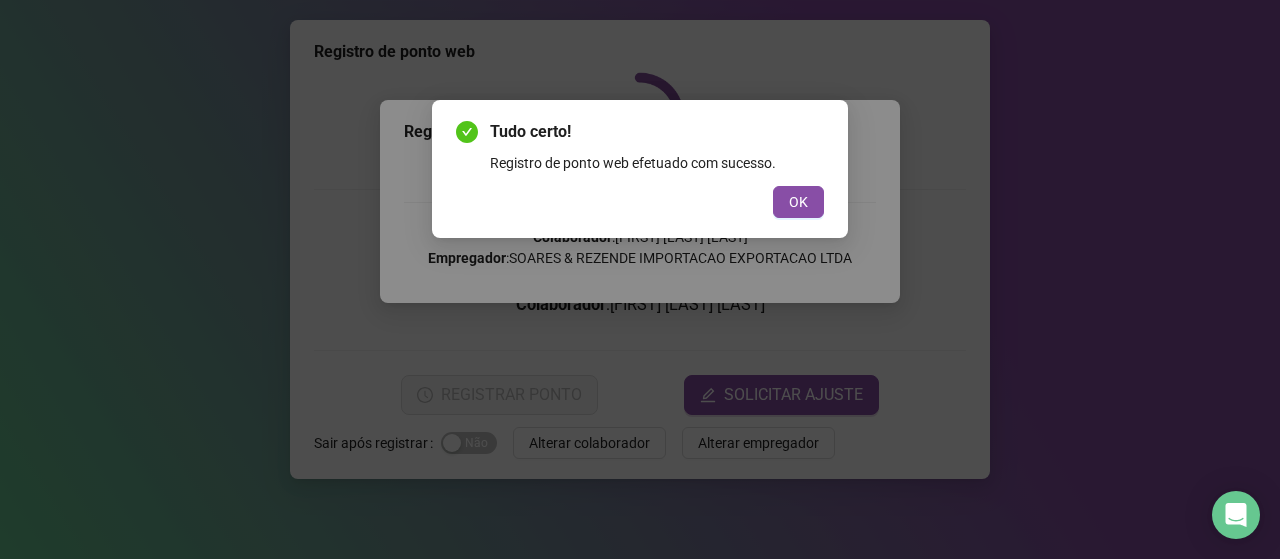 drag, startPoint x: 782, startPoint y: 213, endPoint x: 772, endPoint y: 214, distance: 10.049875 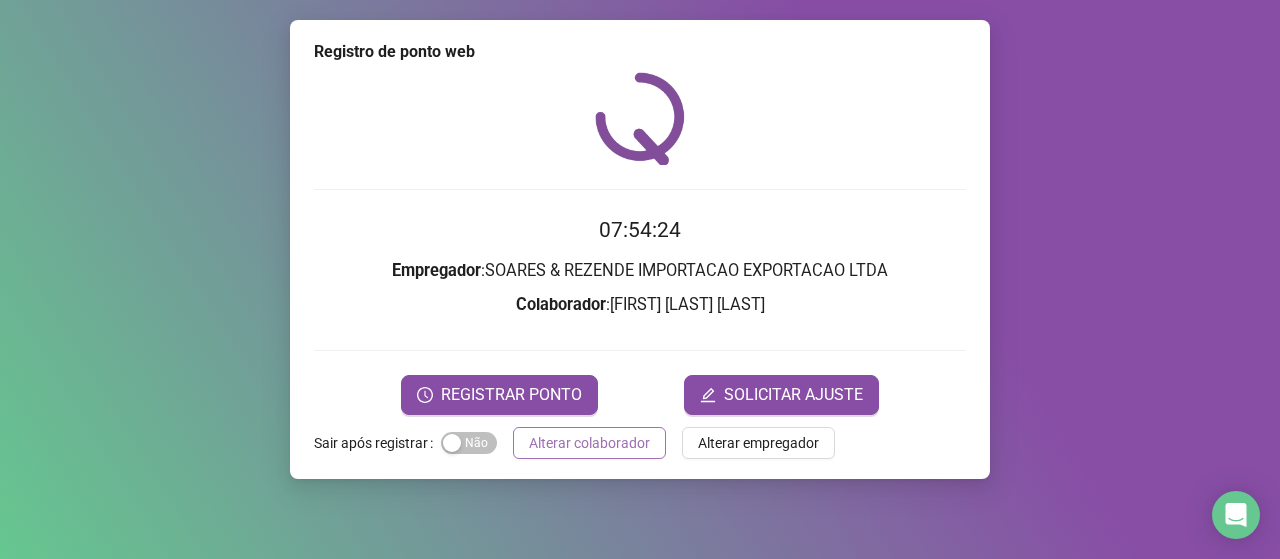 click on "Alterar colaborador" at bounding box center (589, 443) 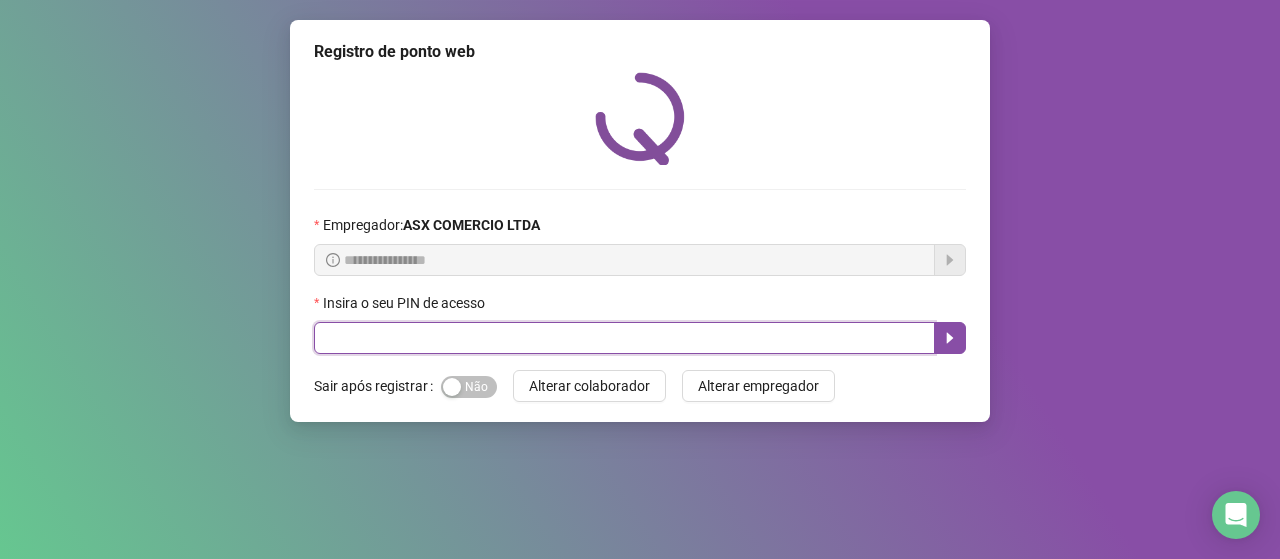 drag, startPoint x: 389, startPoint y: 327, endPoint x: 399, endPoint y: 331, distance: 10.770329 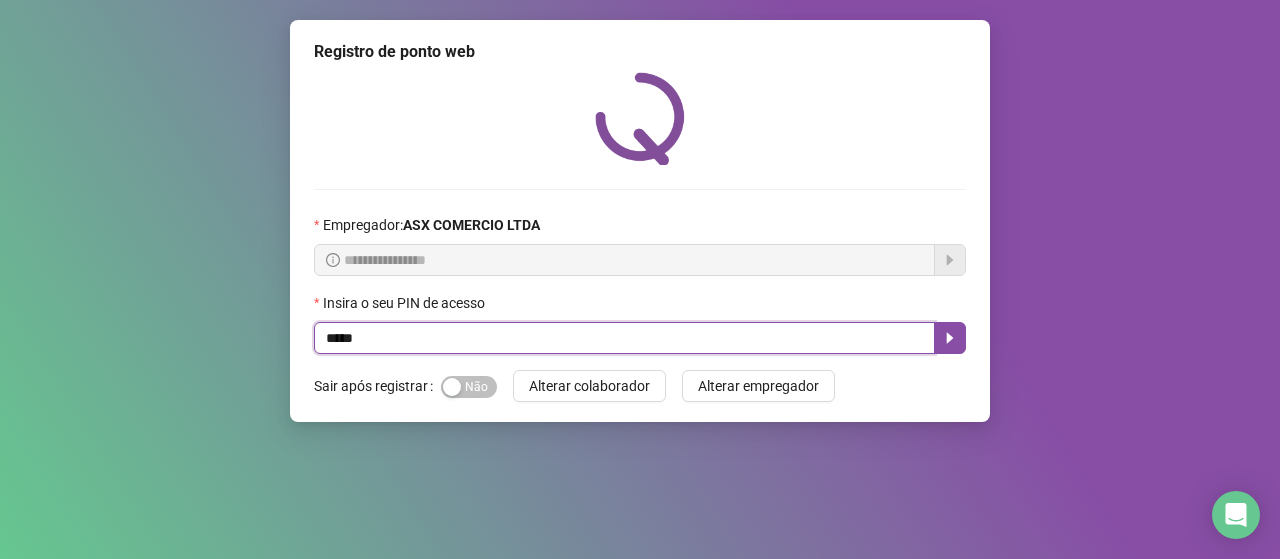 type on "*****" 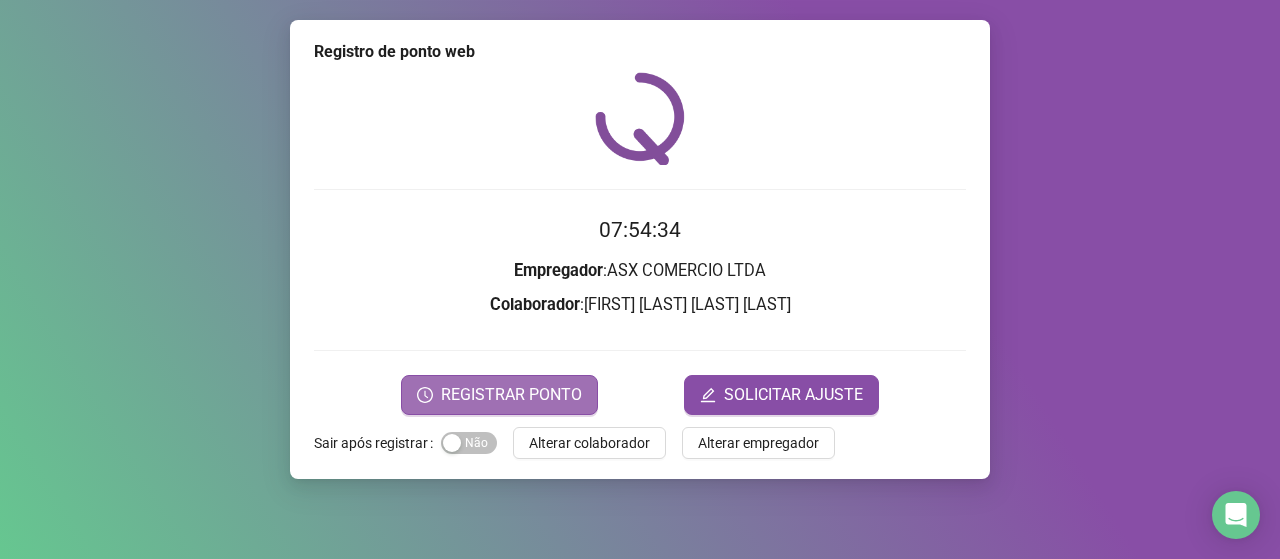 click on "REGISTRAR PONTO" at bounding box center (511, 395) 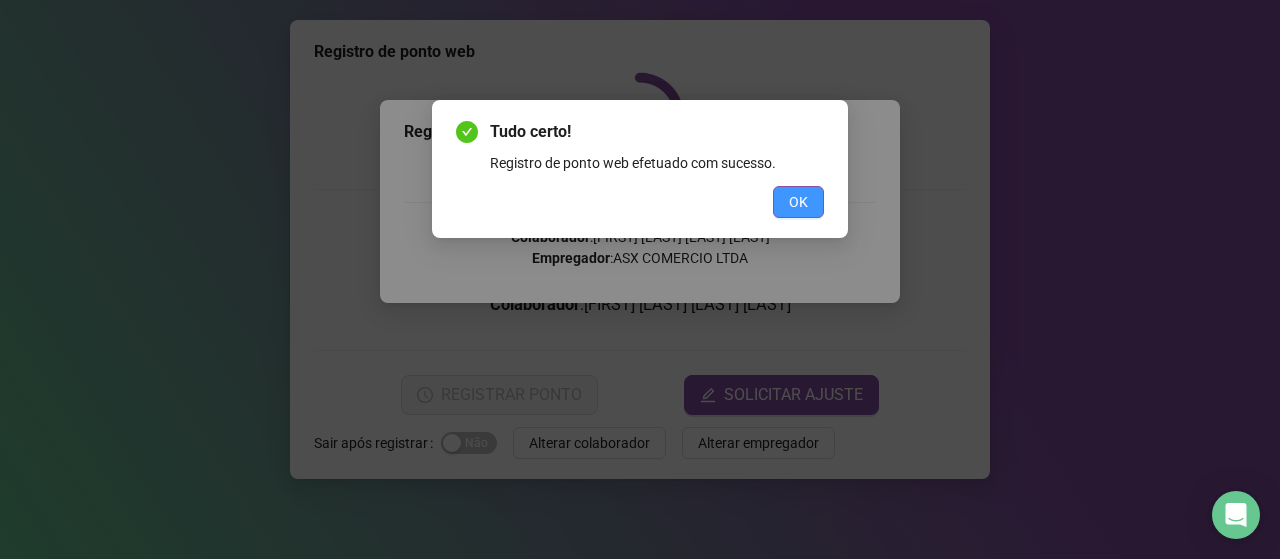 drag, startPoint x: 806, startPoint y: 187, endPoint x: 752, endPoint y: 234, distance: 71.5891 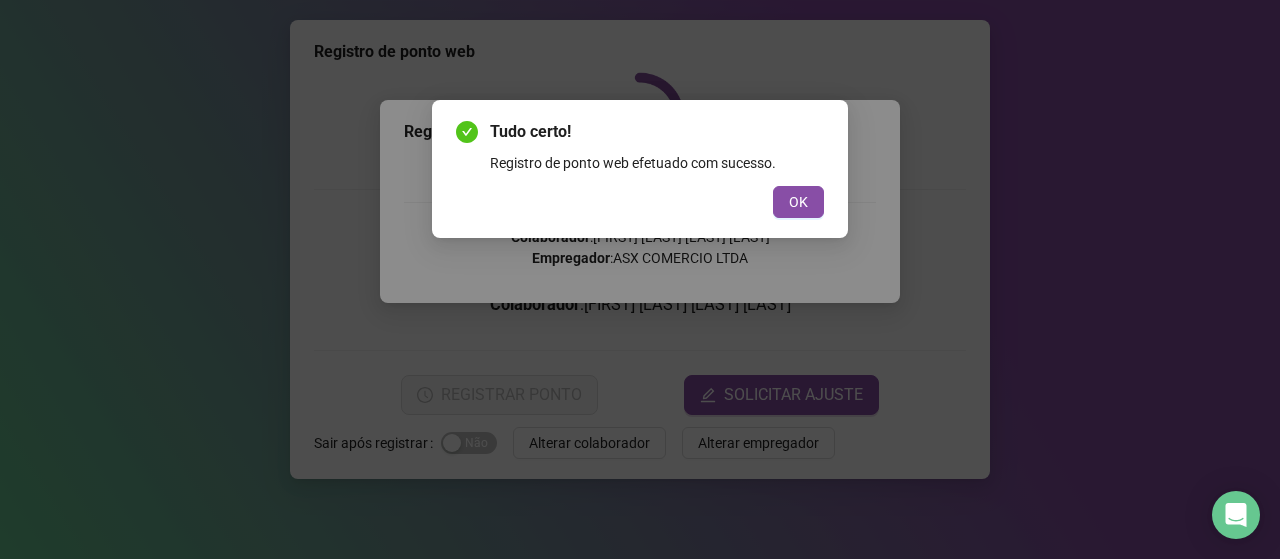 click on "OK" at bounding box center [798, 202] 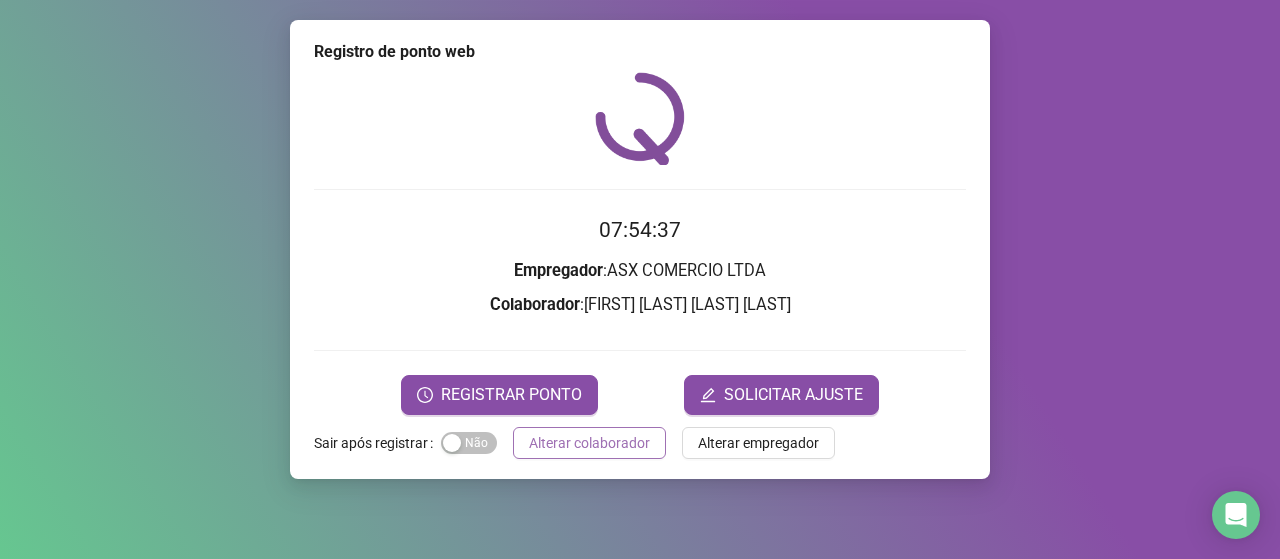click on "Alterar colaborador" at bounding box center [589, 443] 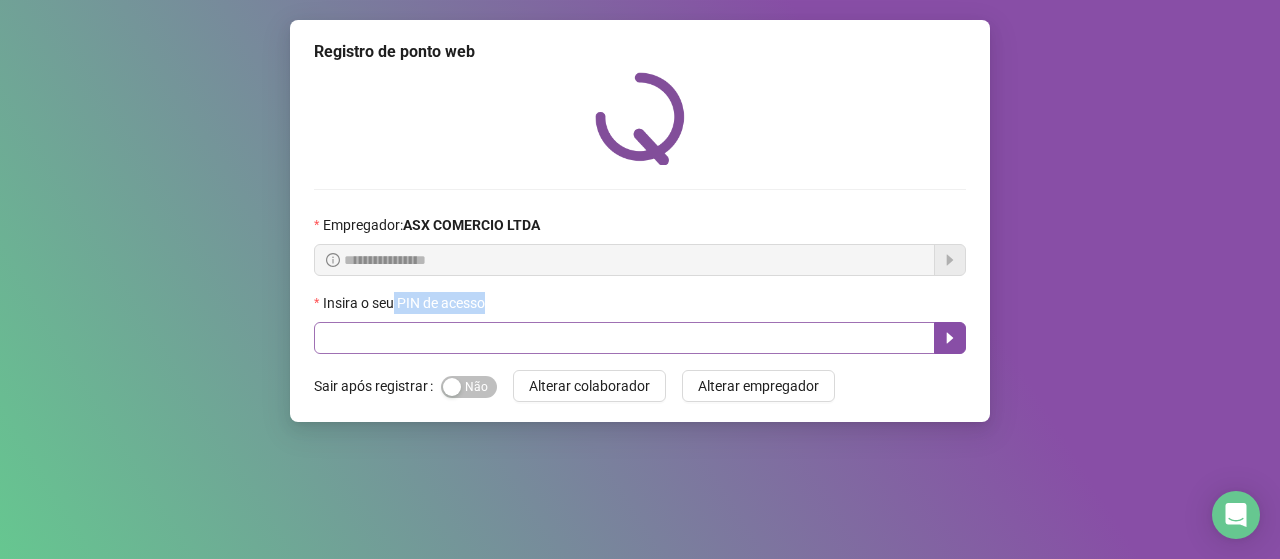 click on "Insira o seu PIN de acesso" at bounding box center [640, 323] 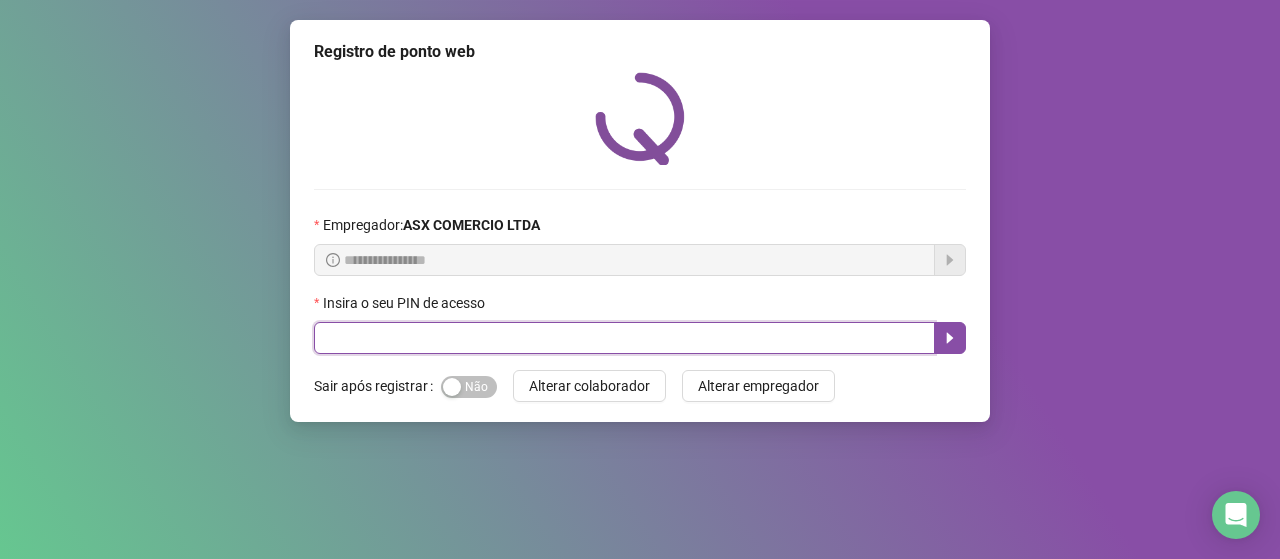 click at bounding box center [624, 338] 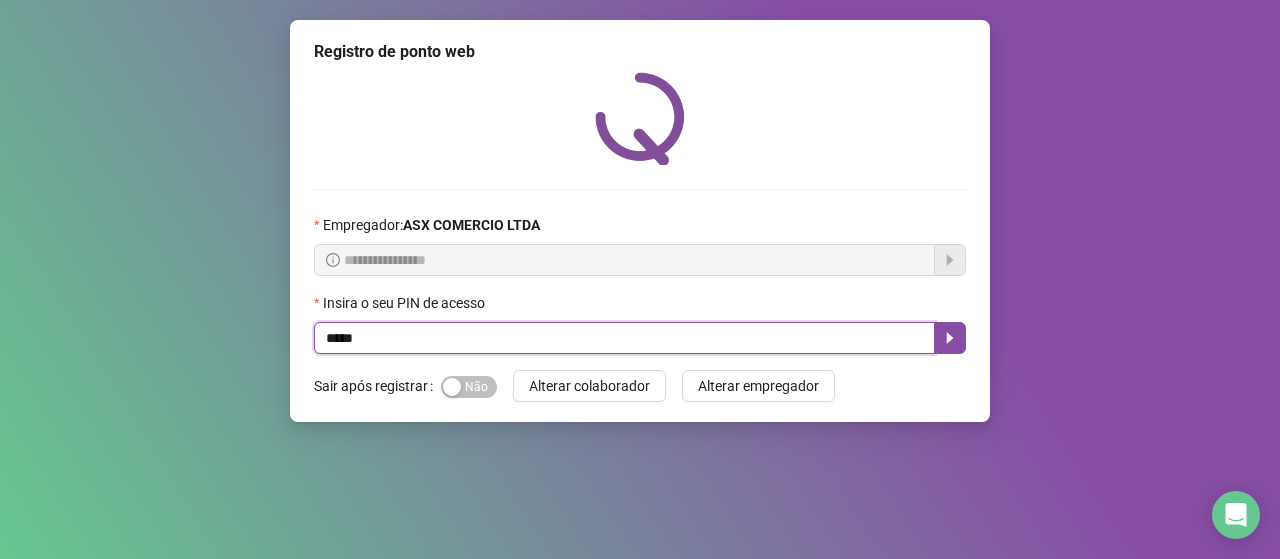 type on "*****" 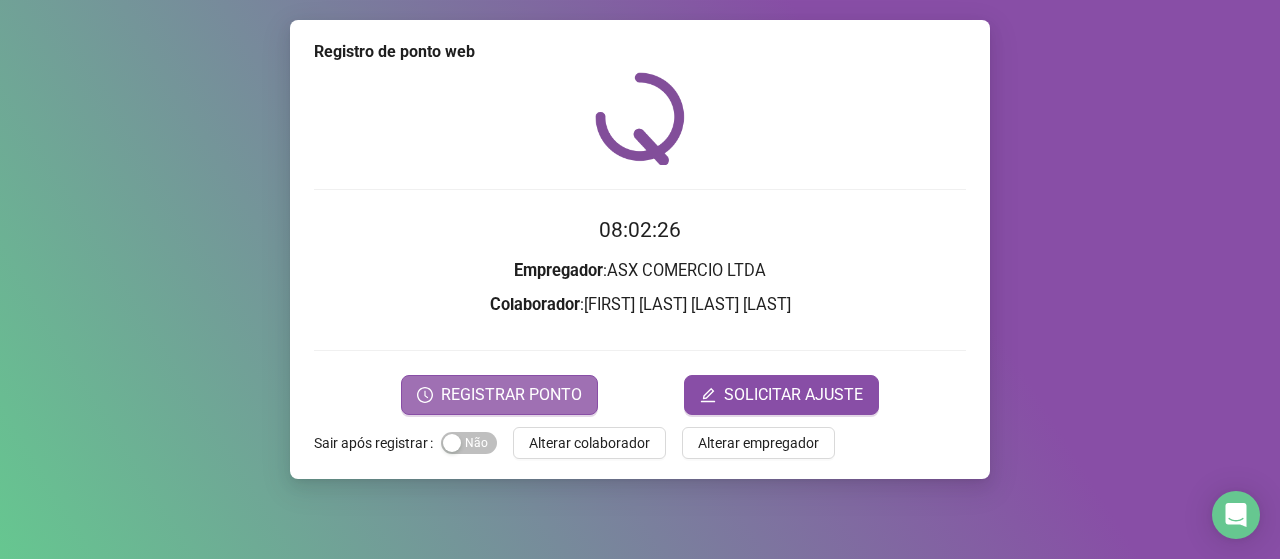 drag, startPoint x: 516, startPoint y: 389, endPoint x: 526, endPoint y: 386, distance: 10.440307 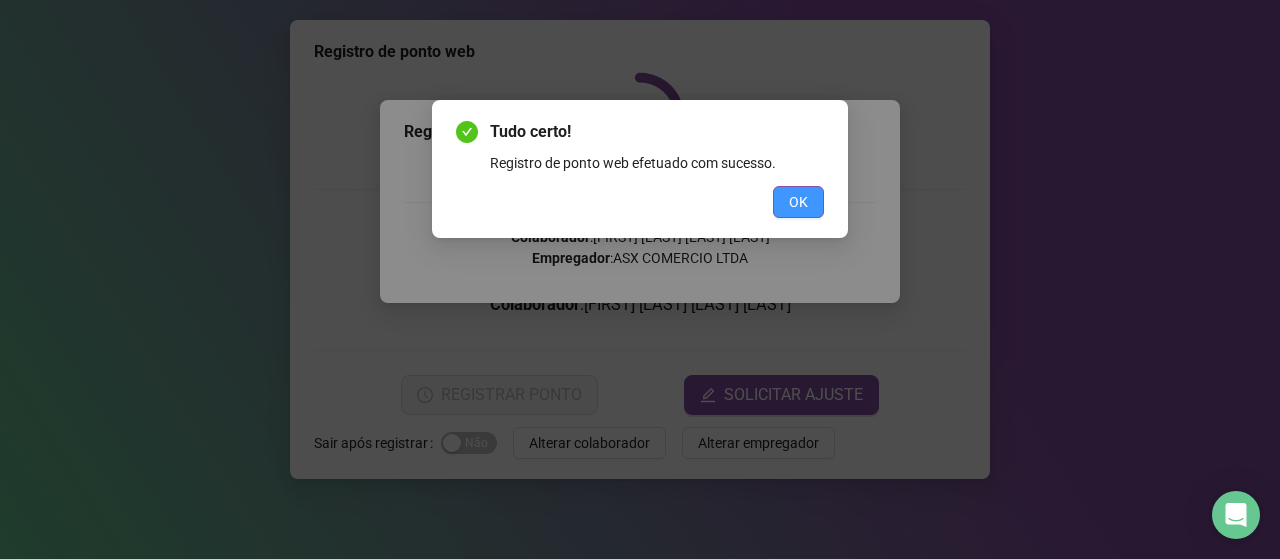 click on "OK" at bounding box center (798, 202) 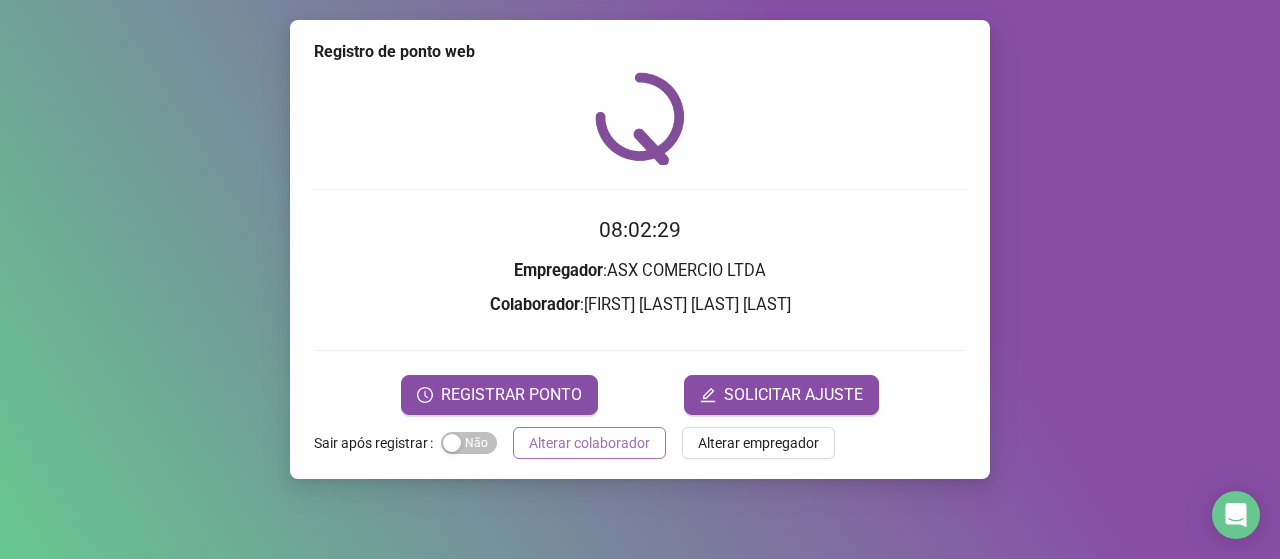 click on "Alterar colaborador" at bounding box center [589, 443] 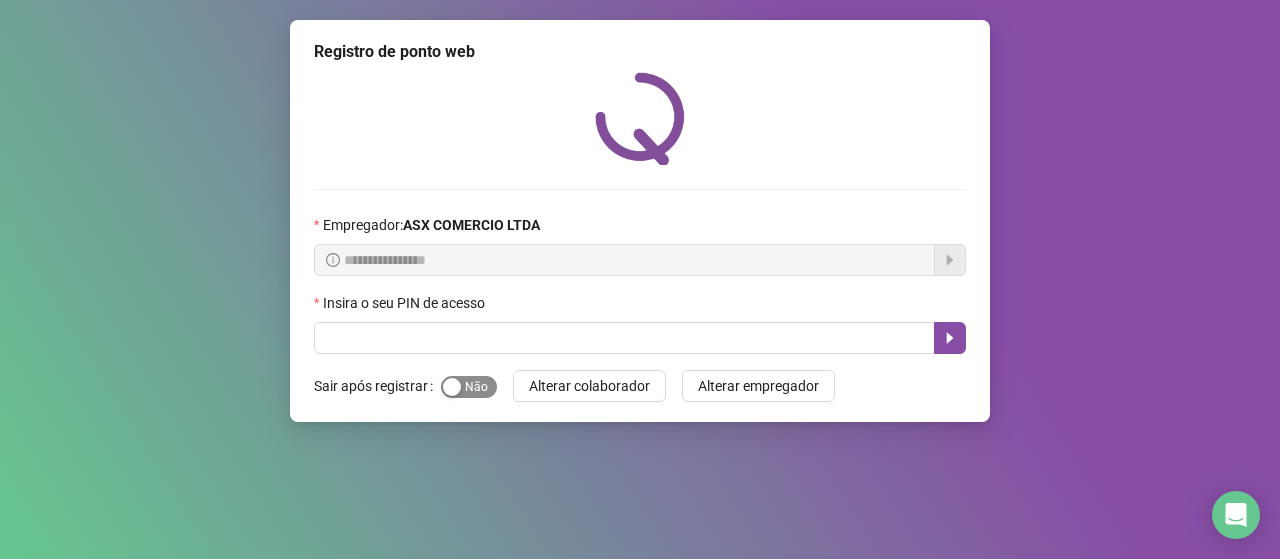 click on "Sim Não" at bounding box center [469, 387] 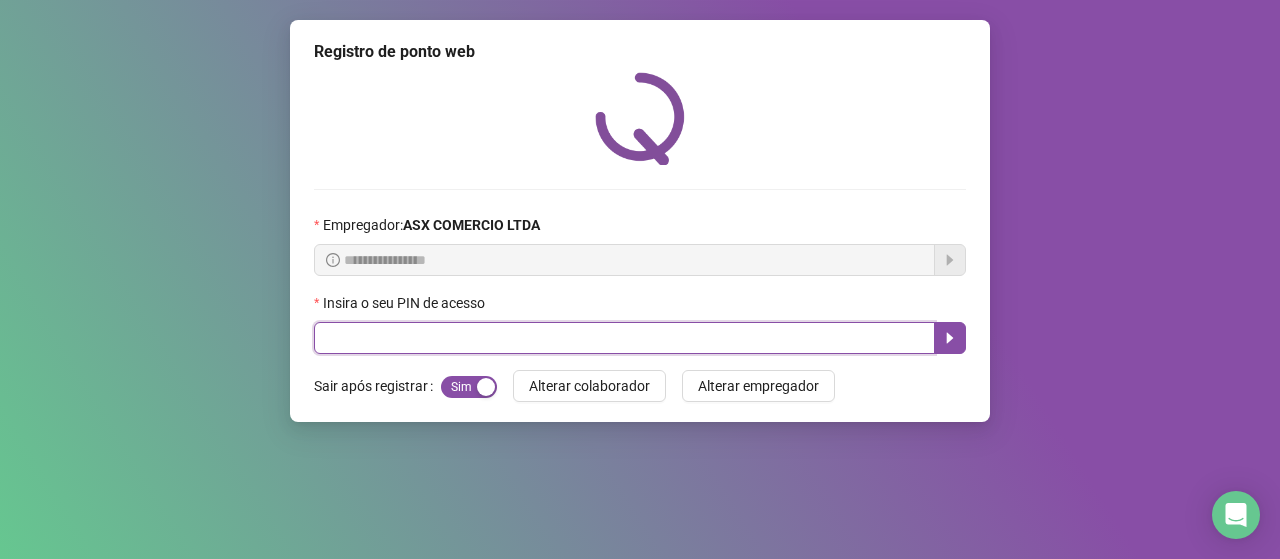 click at bounding box center [624, 338] 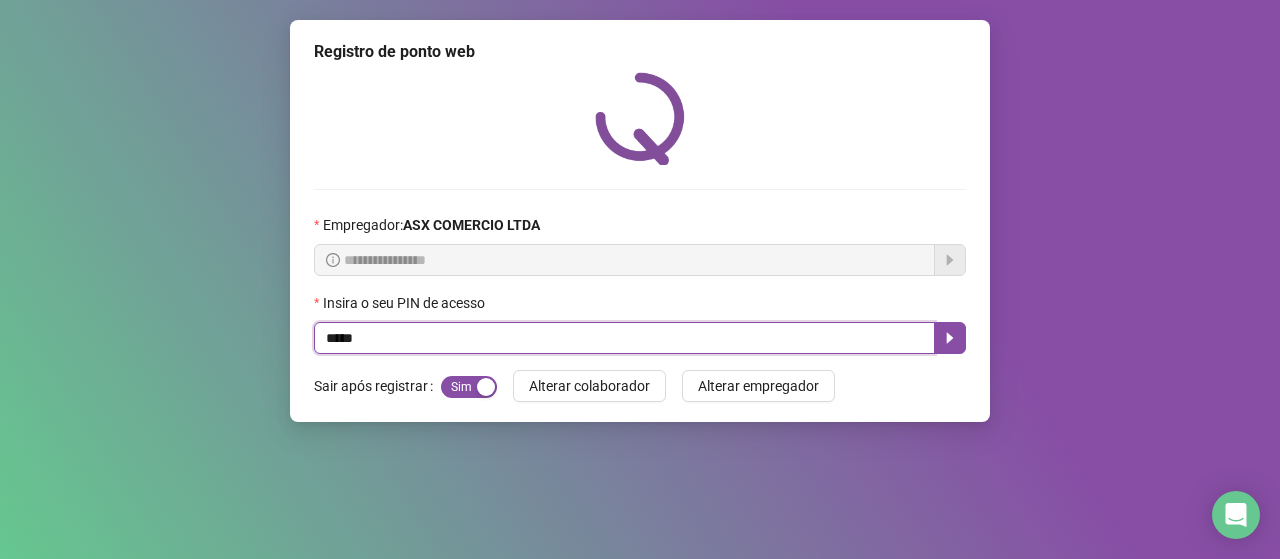 type on "*****" 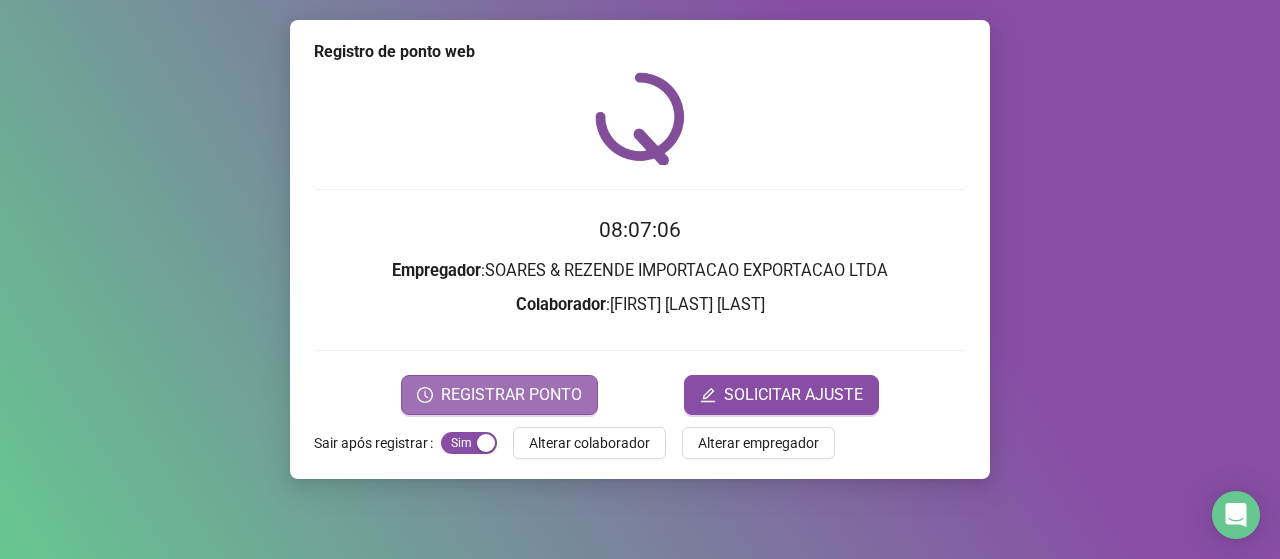 click on "REGISTRAR PONTO" at bounding box center (511, 395) 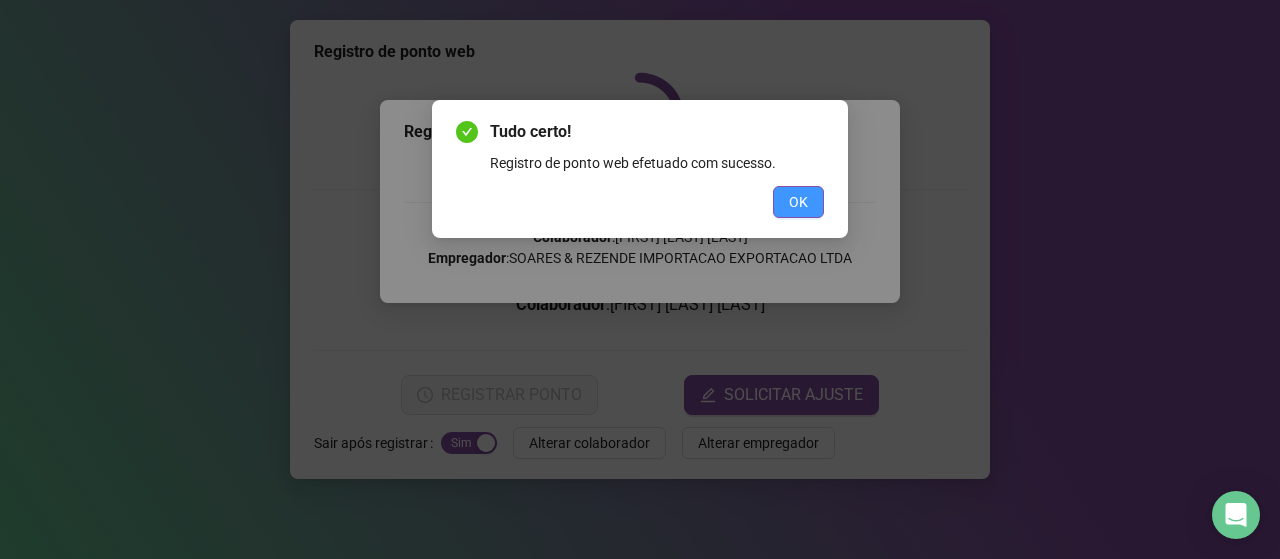 click on "OK" at bounding box center (798, 202) 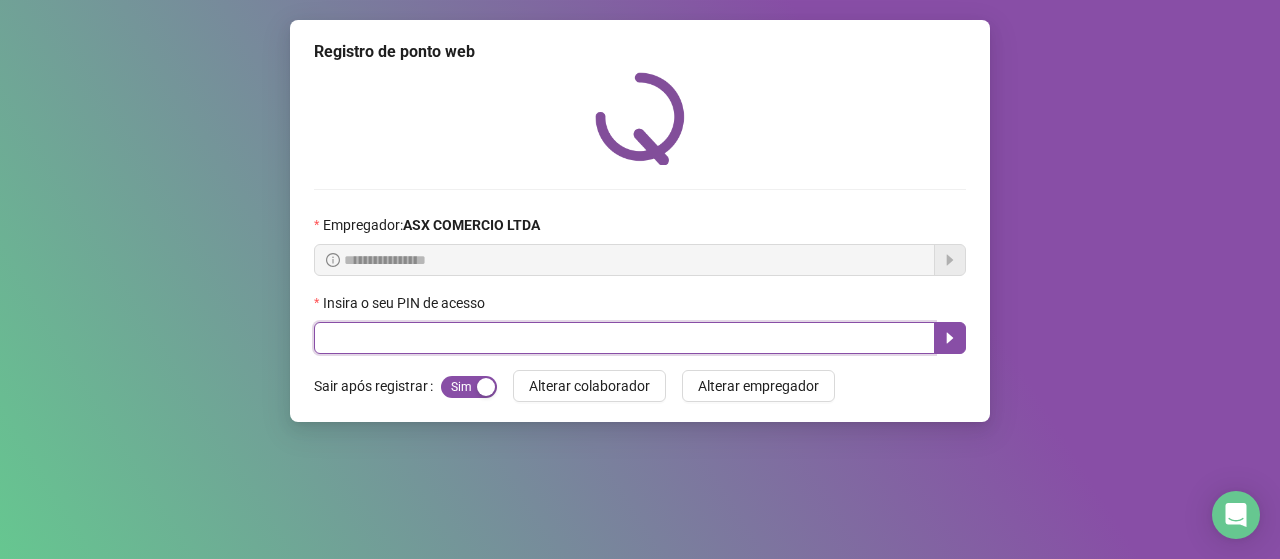 click at bounding box center [624, 338] 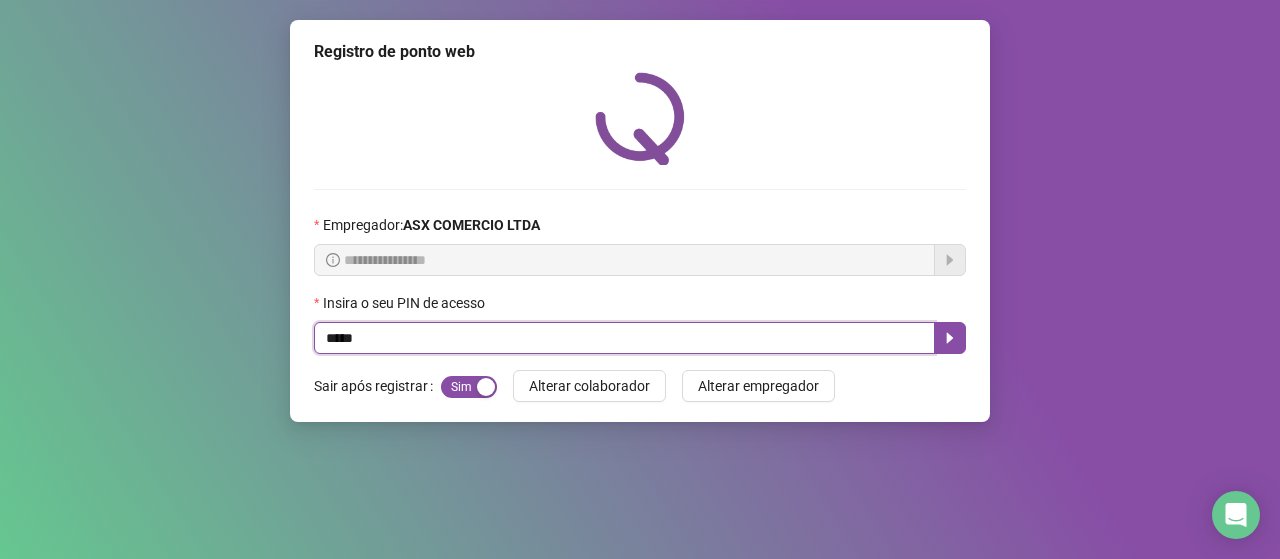 type on "*****" 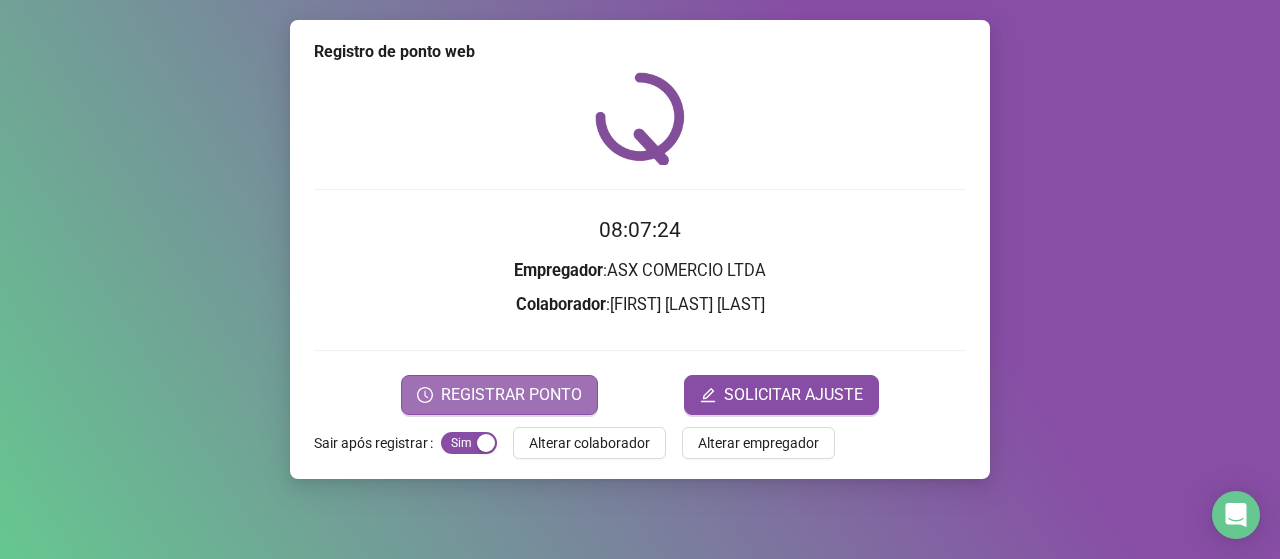 click on "REGISTRAR PONTO" at bounding box center (511, 395) 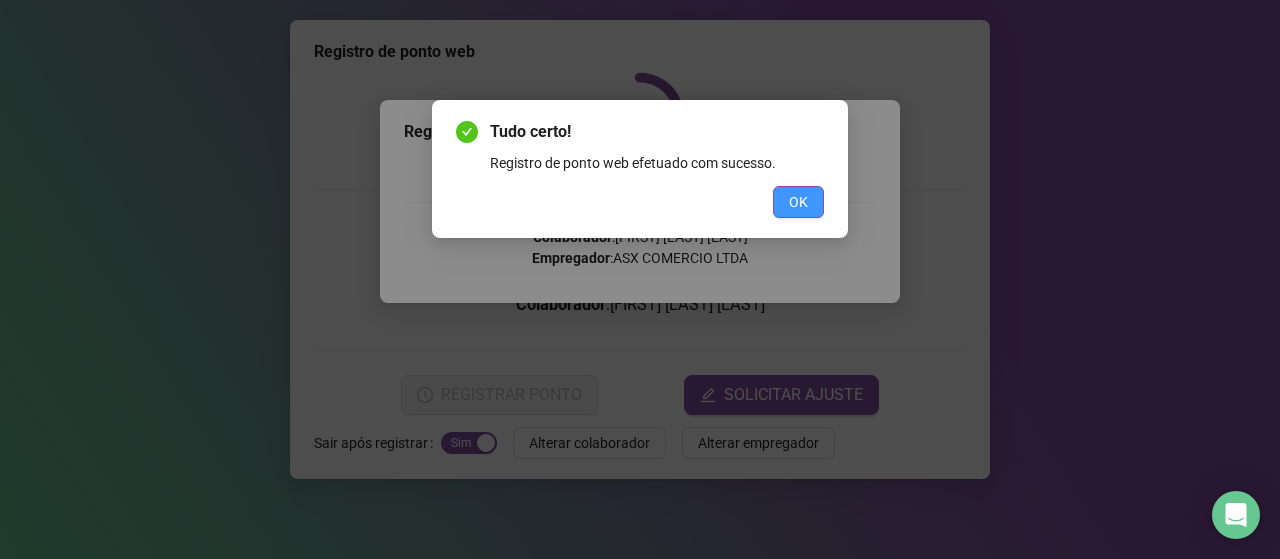 click on "OK" at bounding box center [798, 202] 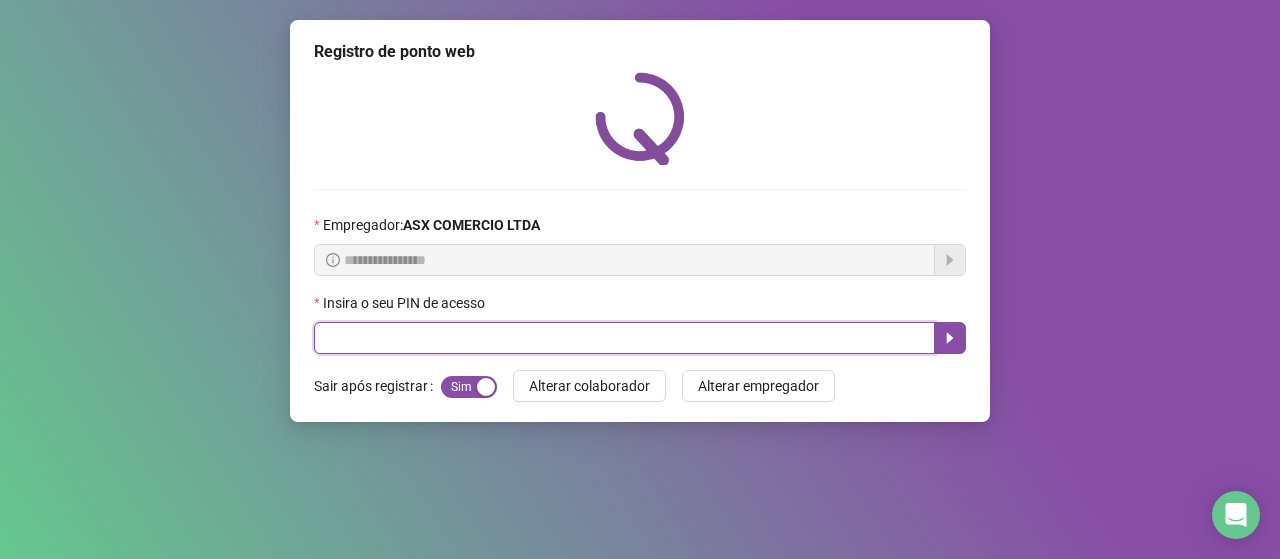 click at bounding box center (624, 338) 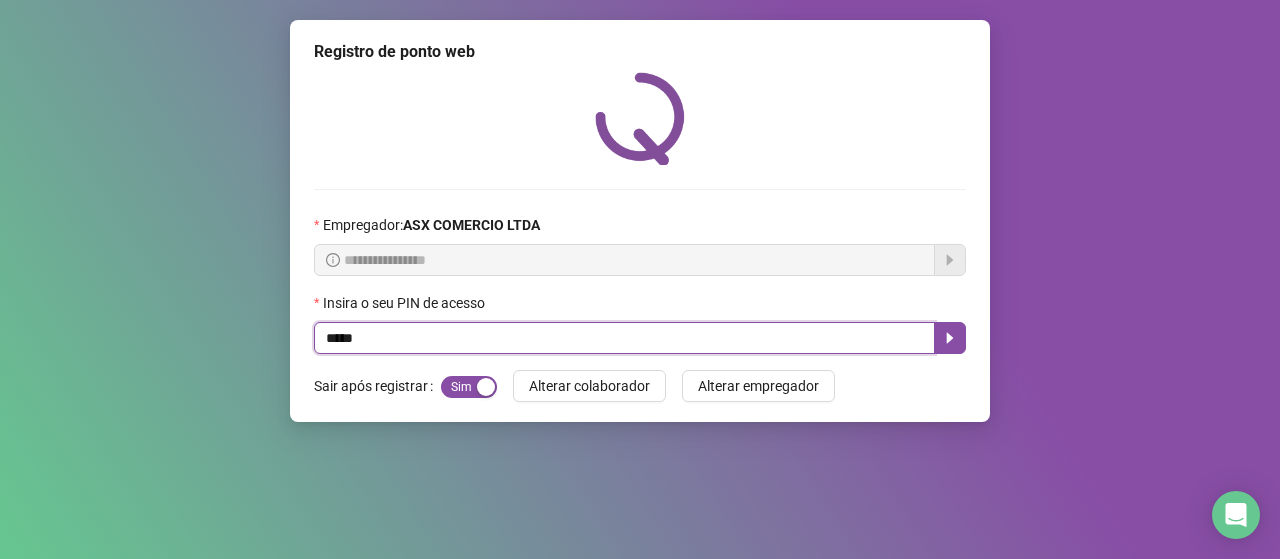 type on "*****" 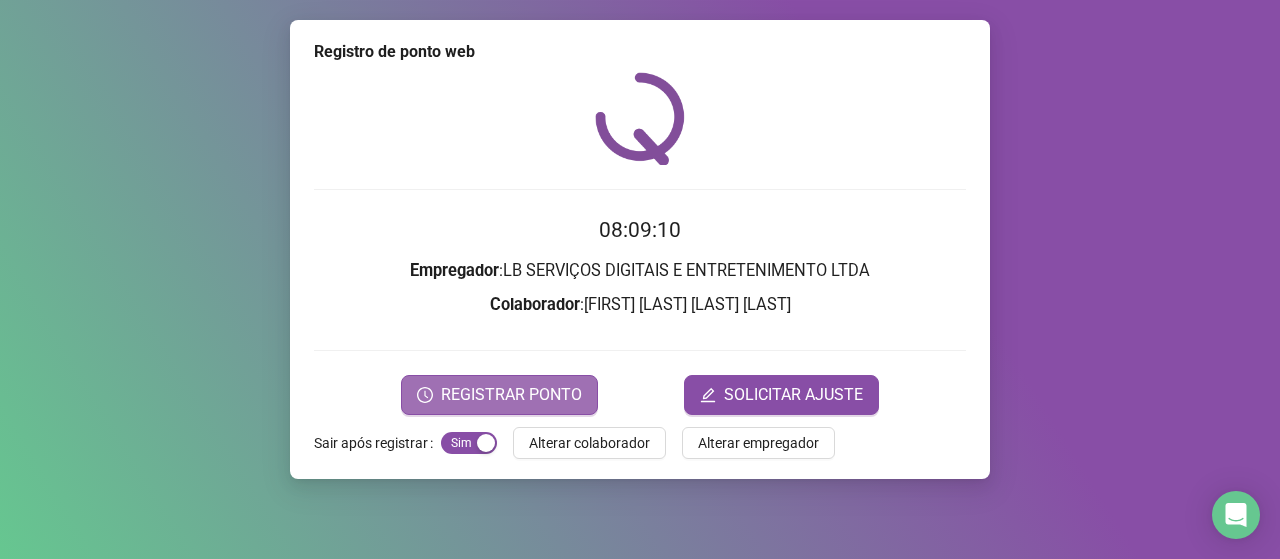 click on "REGISTRAR PONTO" at bounding box center (511, 395) 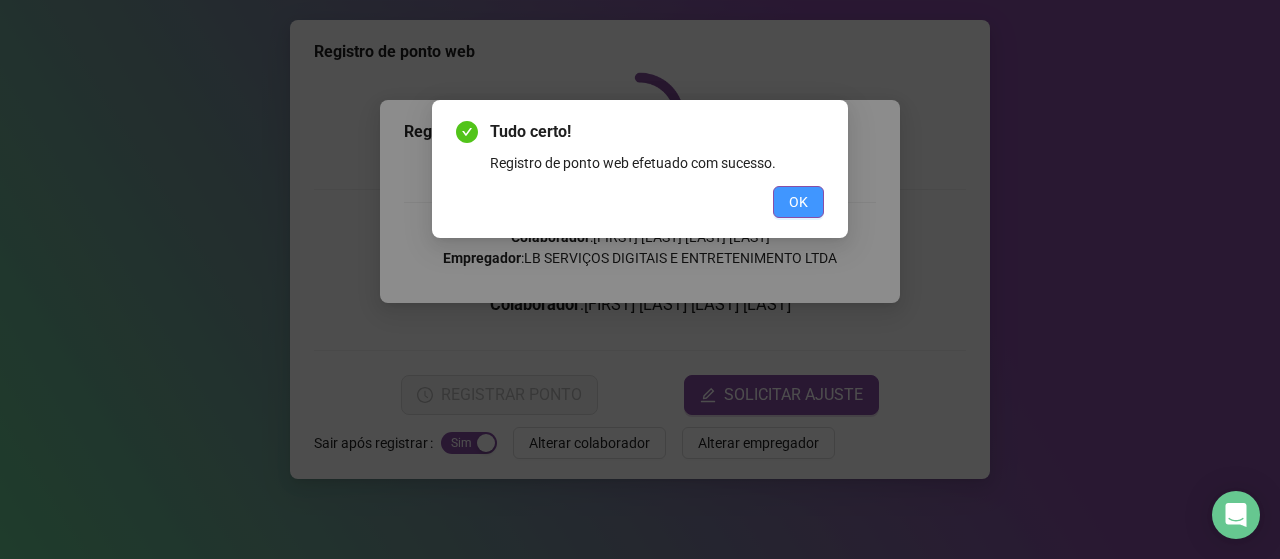 click on "OK" at bounding box center (798, 202) 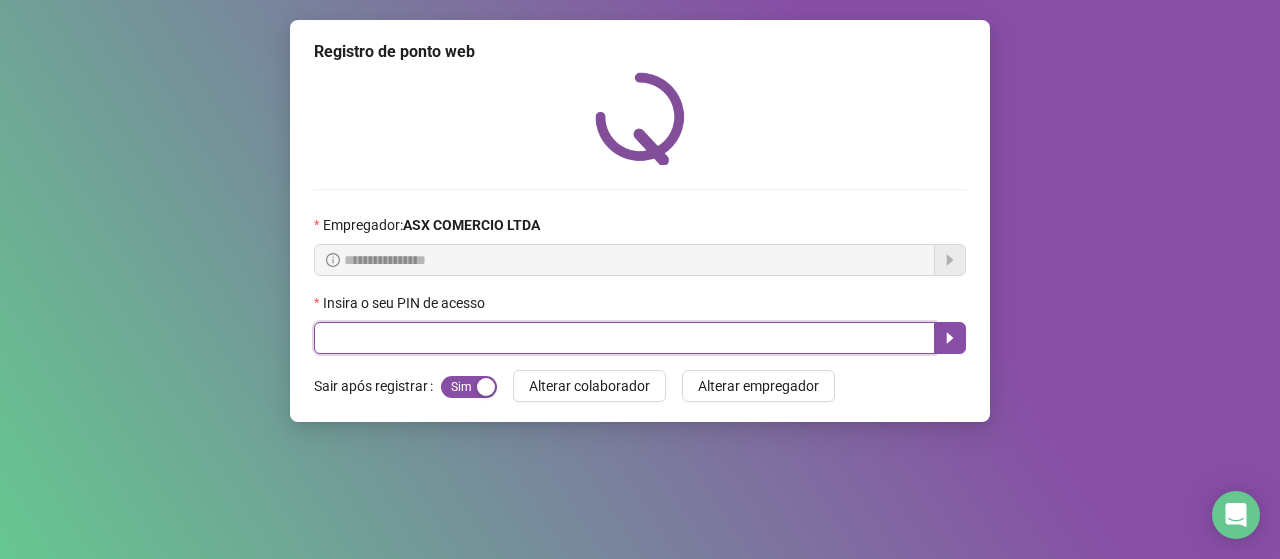 click at bounding box center (624, 338) 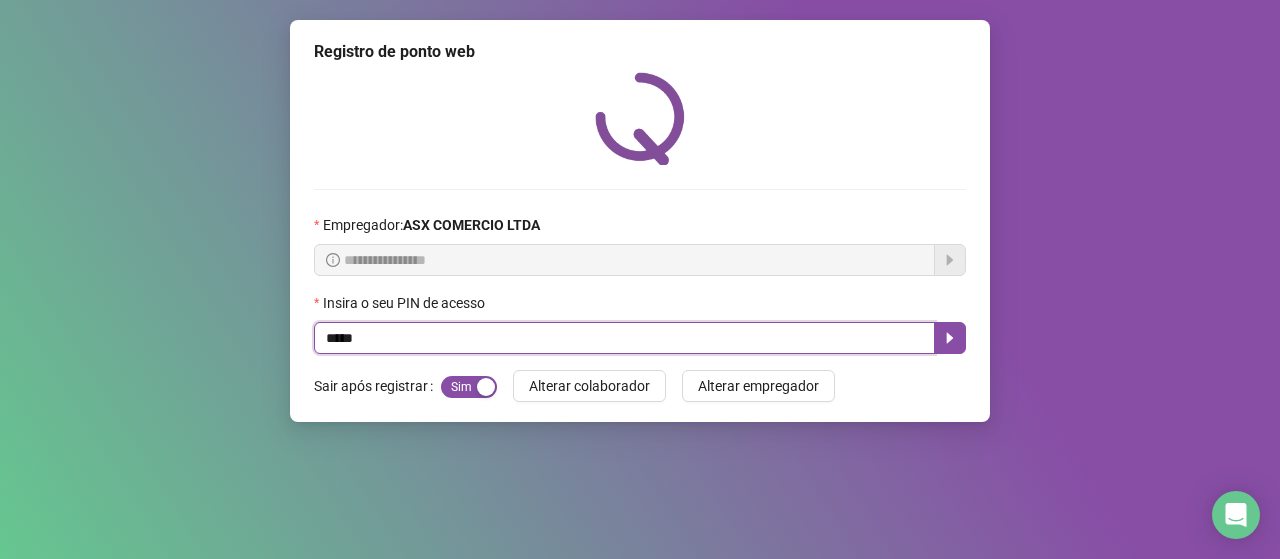 type on "*****" 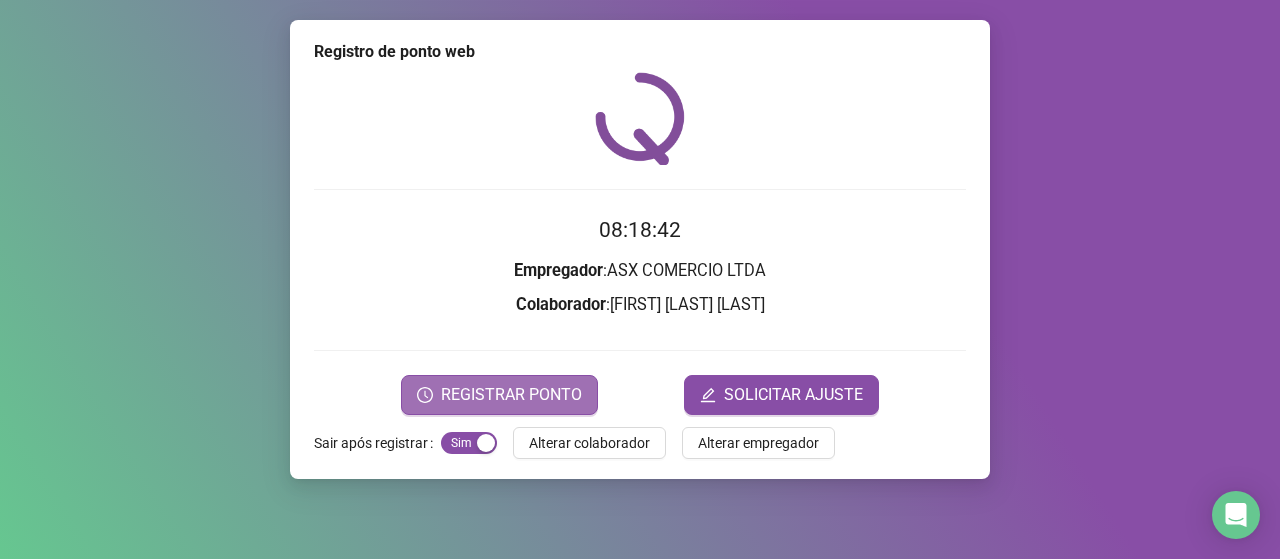 click on "REGISTRAR PONTO" at bounding box center [511, 395] 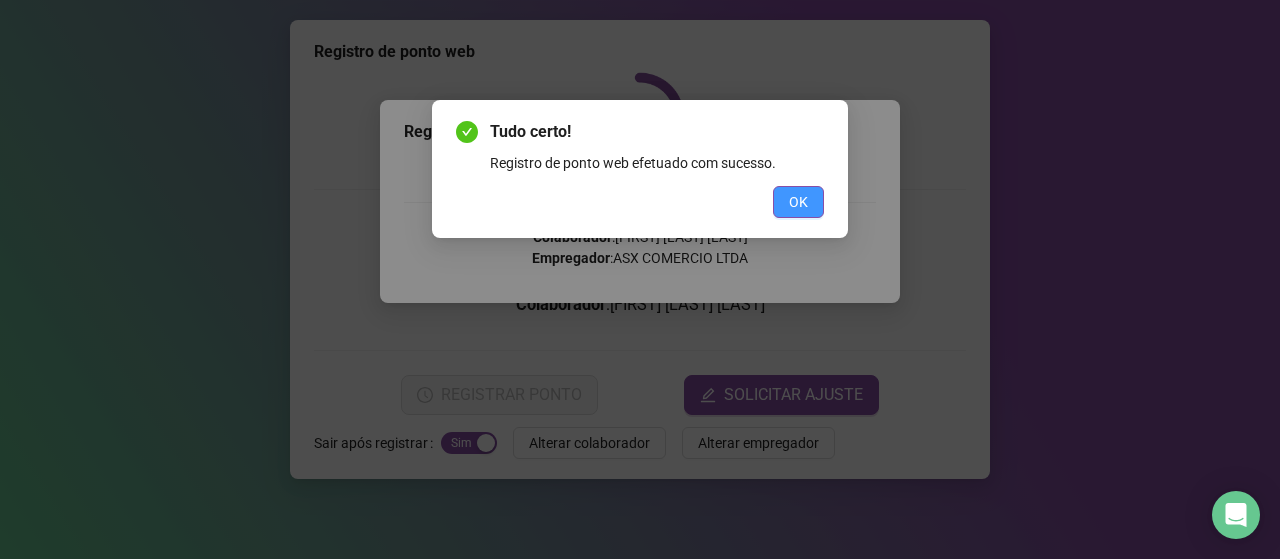 click on "OK" at bounding box center (798, 202) 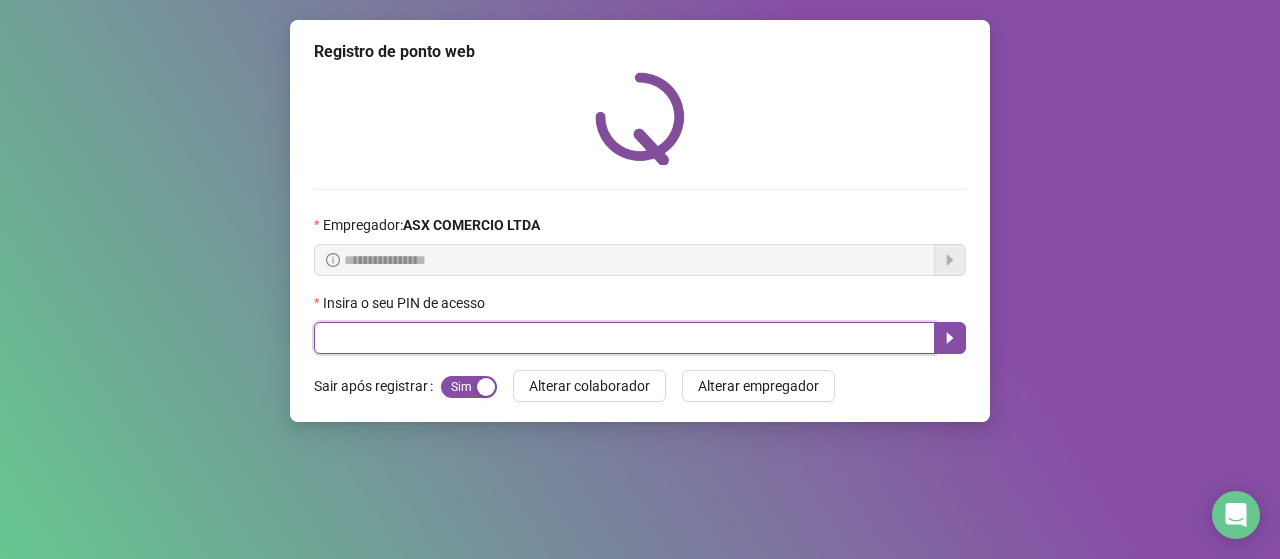 click at bounding box center (624, 338) 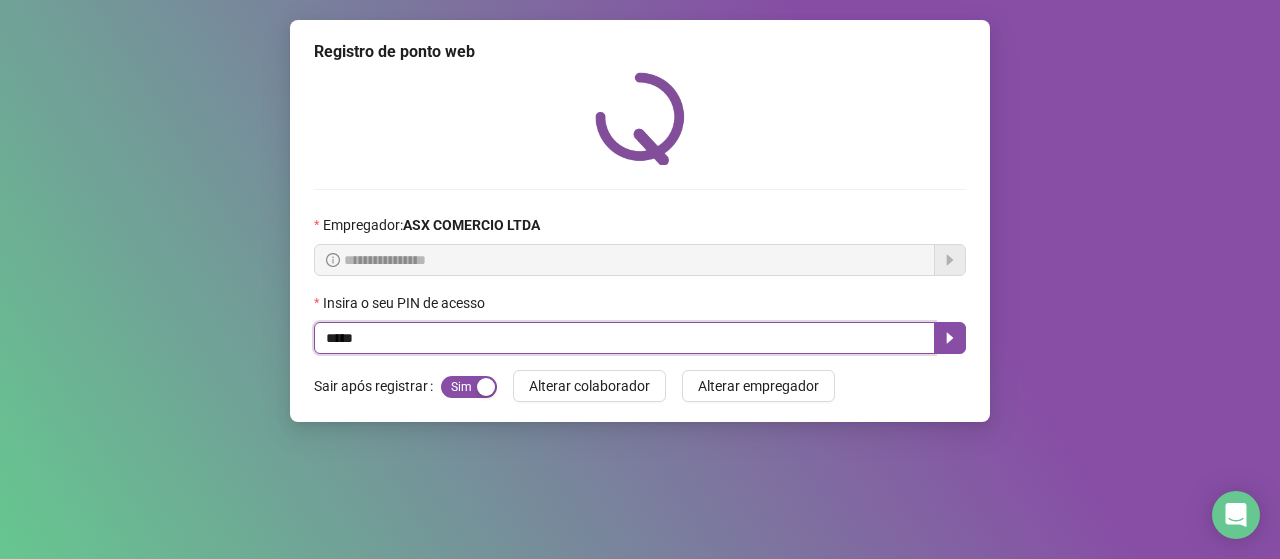 type on "*****" 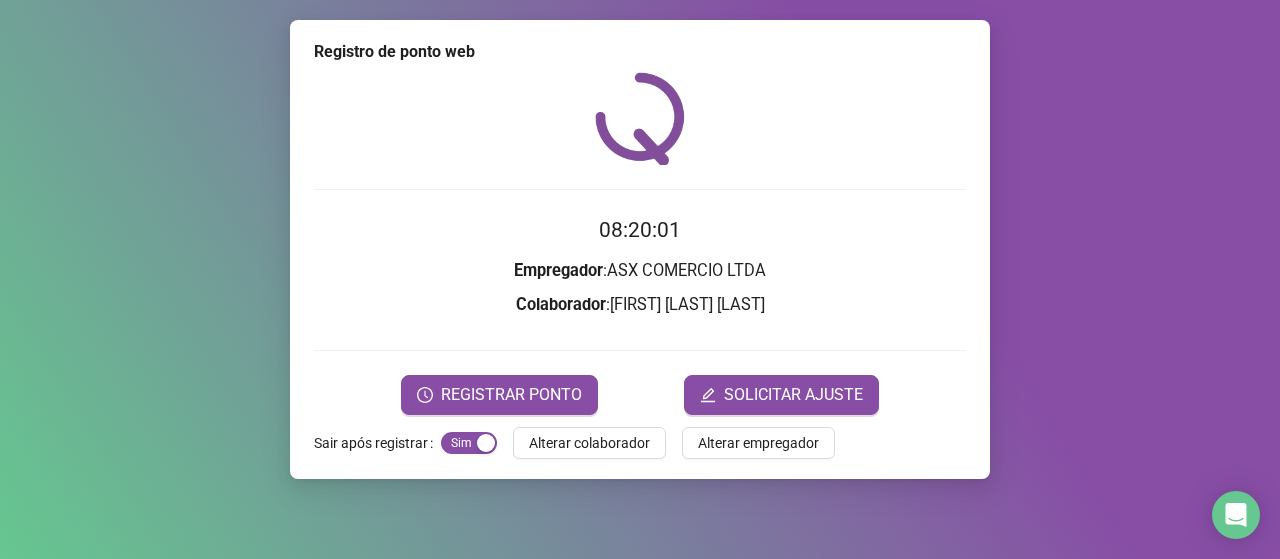 click on "08:20:01 Empregador :  ASX COMERCIO LTDA Colaborador :  [FIRST] [LAST] [LAST] REGISTRAR PONTO SOLICITAR AJUSTE" at bounding box center (640, 314) 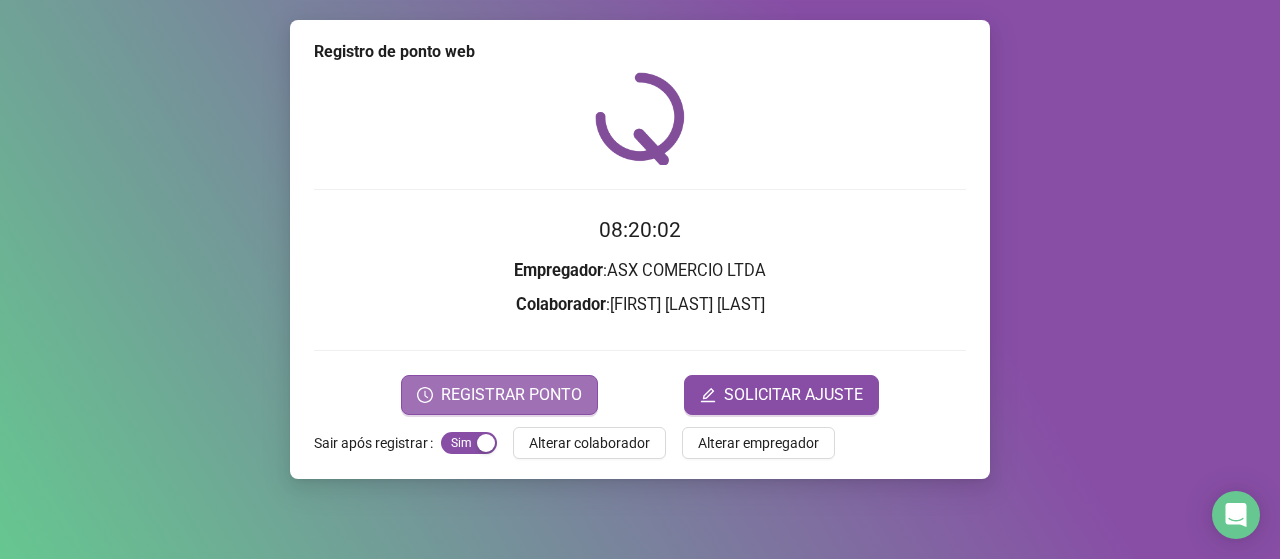 click on "REGISTRAR PONTO" at bounding box center [499, 395] 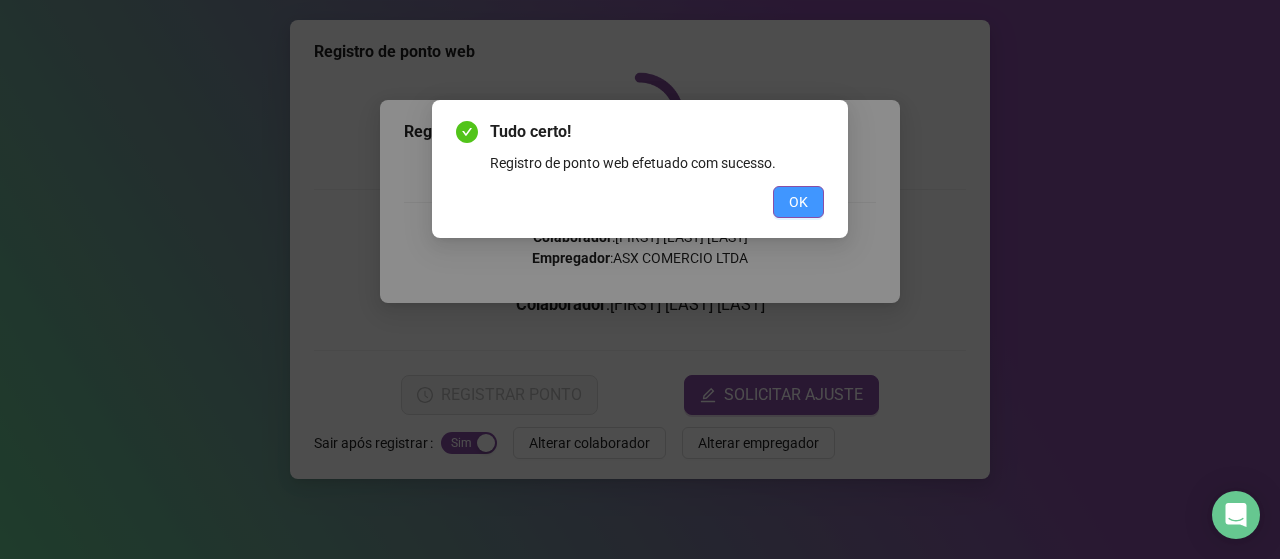 click on "OK" at bounding box center [798, 202] 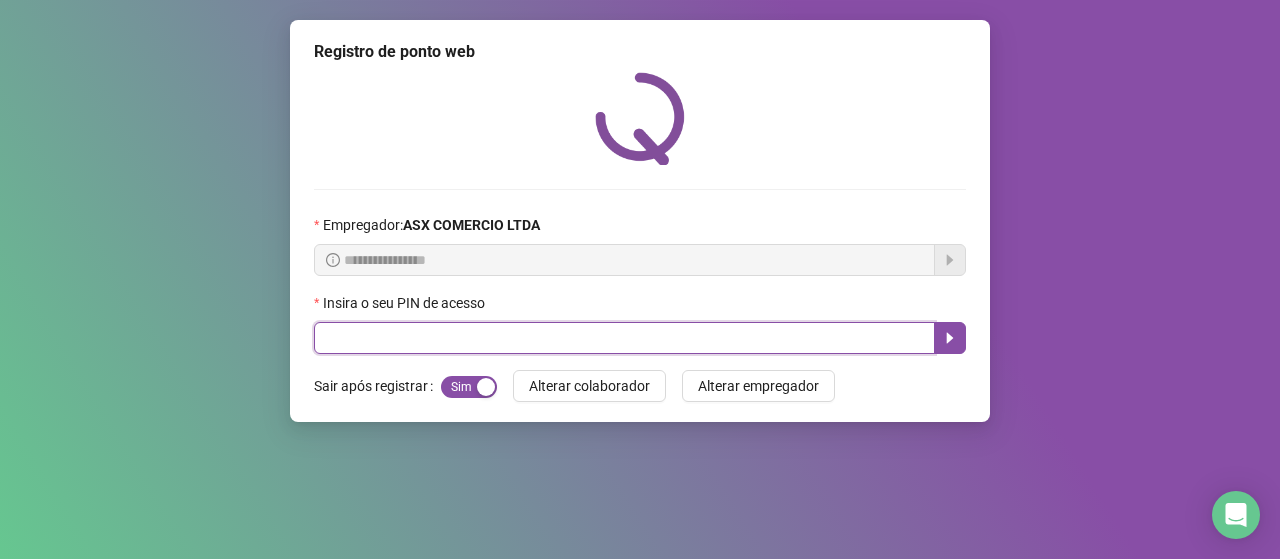 click at bounding box center (624, 338) 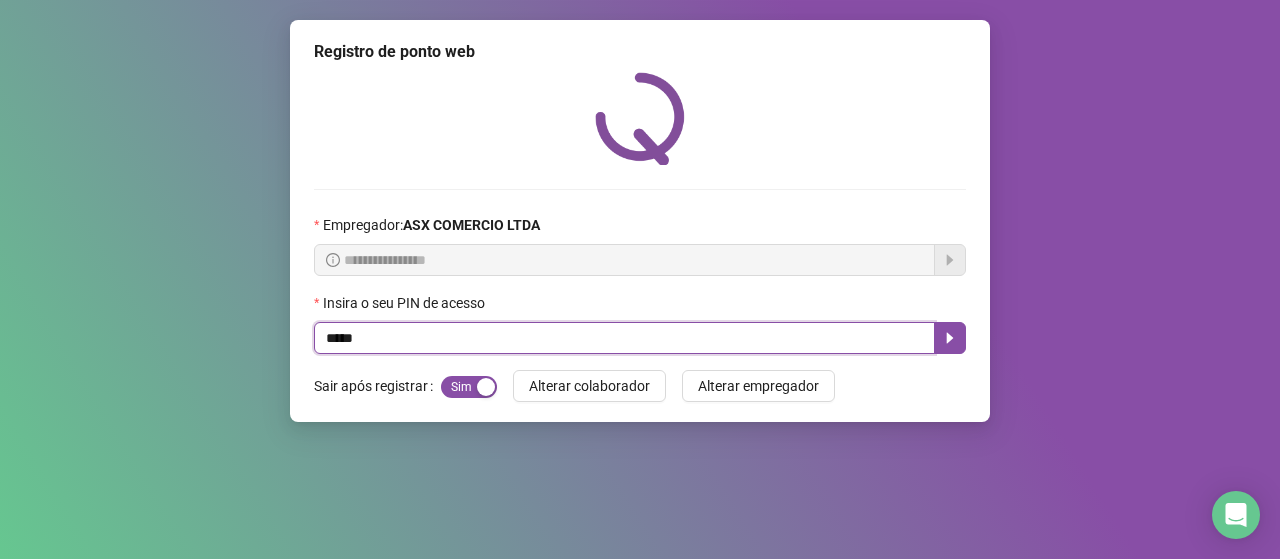 type on "*****" 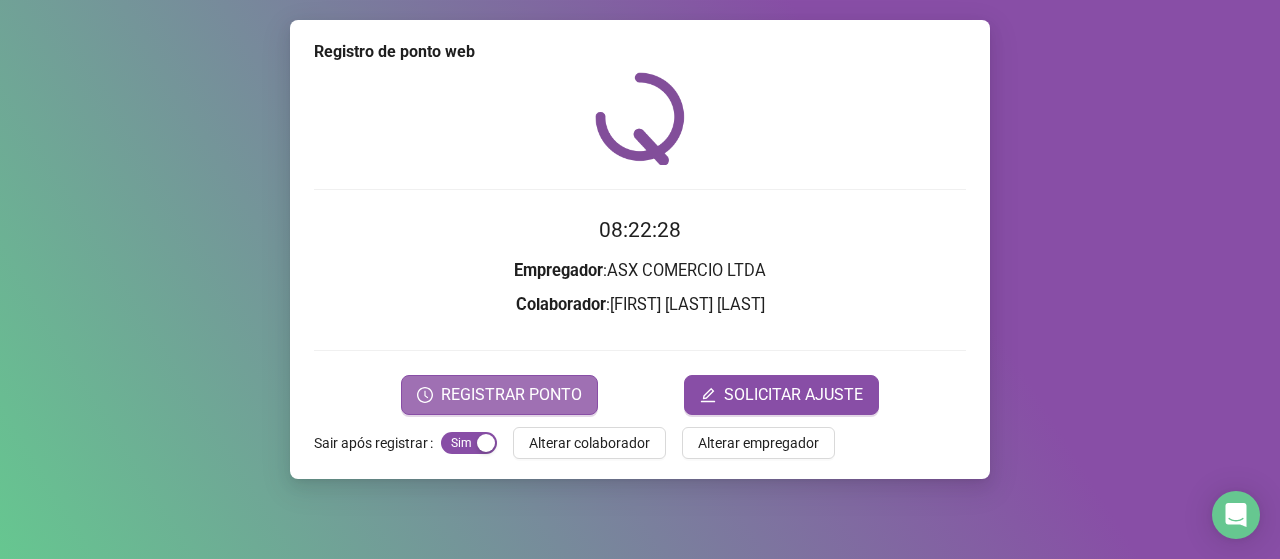 click on "REGISTRAR PONTO" at bounding box center [511, 395] 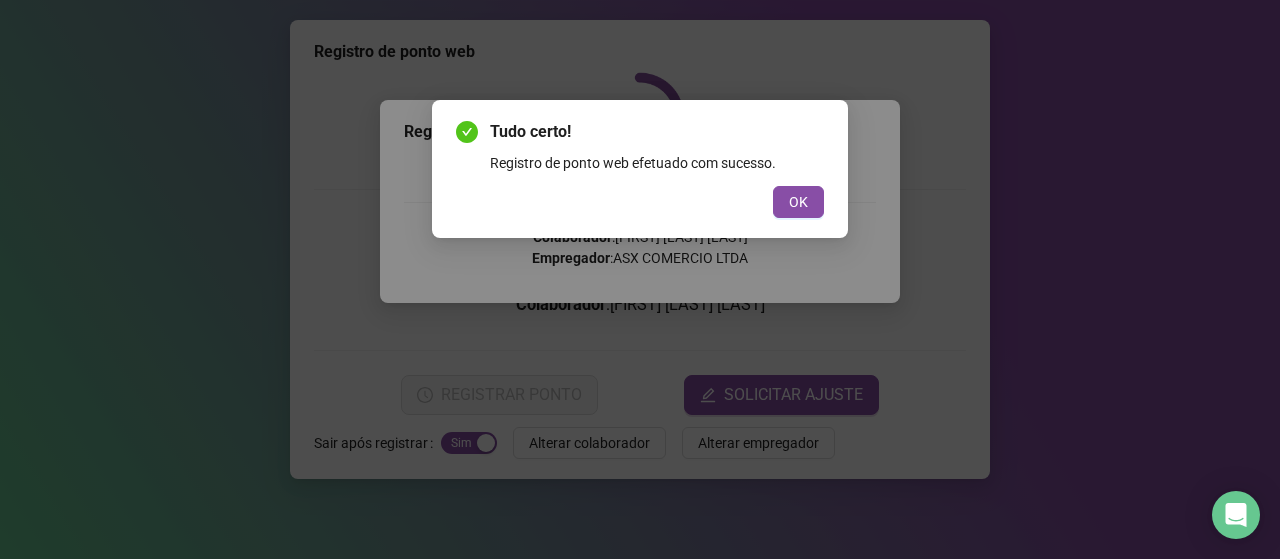 click on "OK" at bounding box center [798, 202] 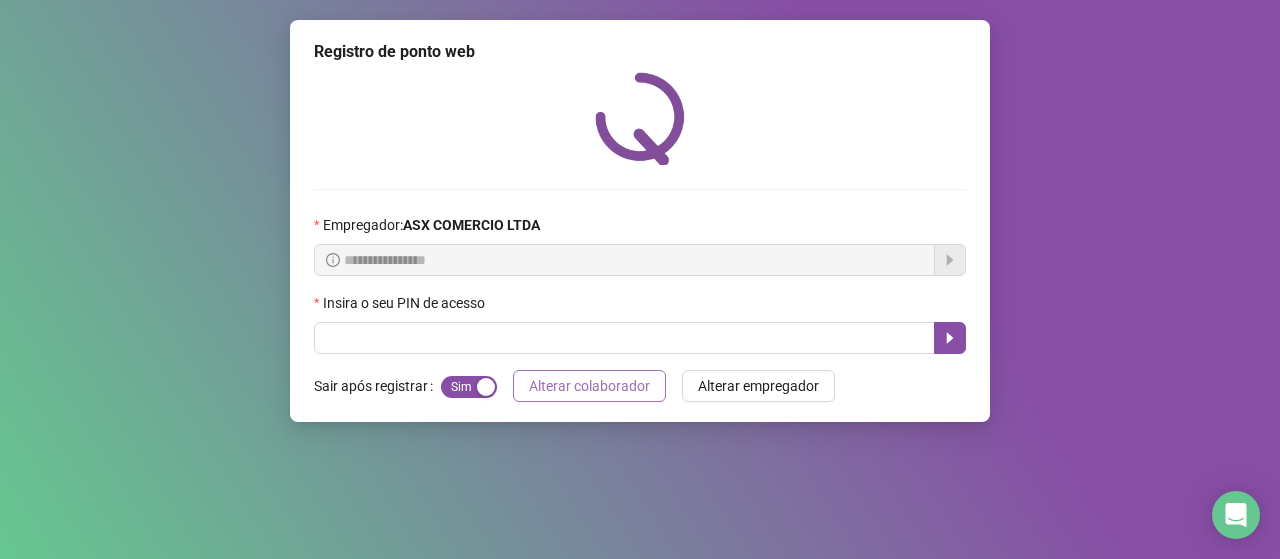 click on "Alterar colaborador" at bounding box center (589, 386) 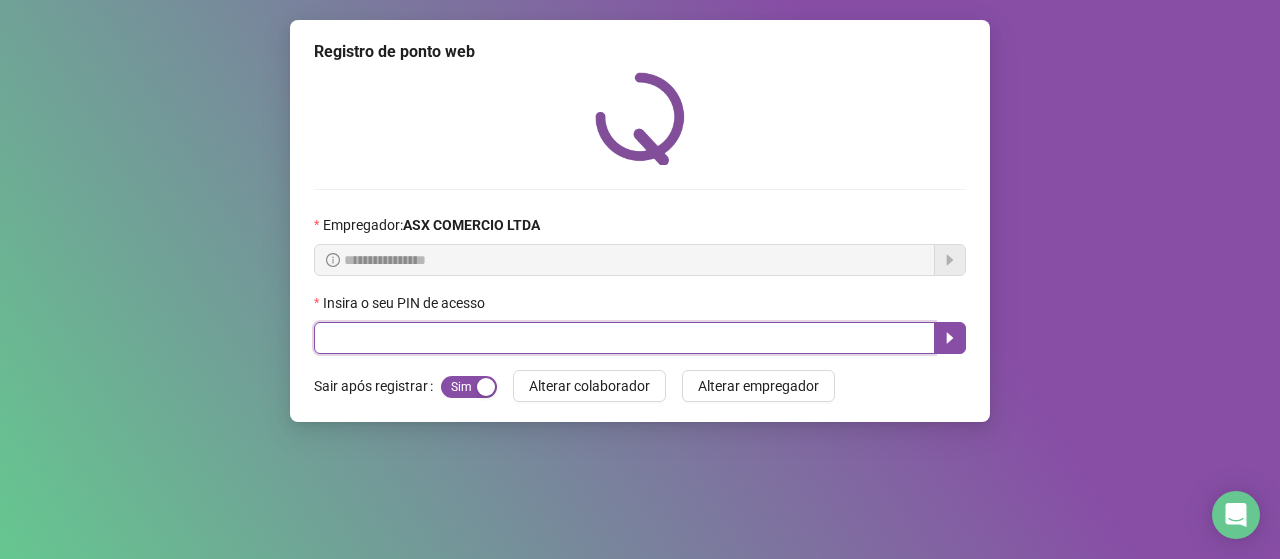 click at bounding box center [624, 338] 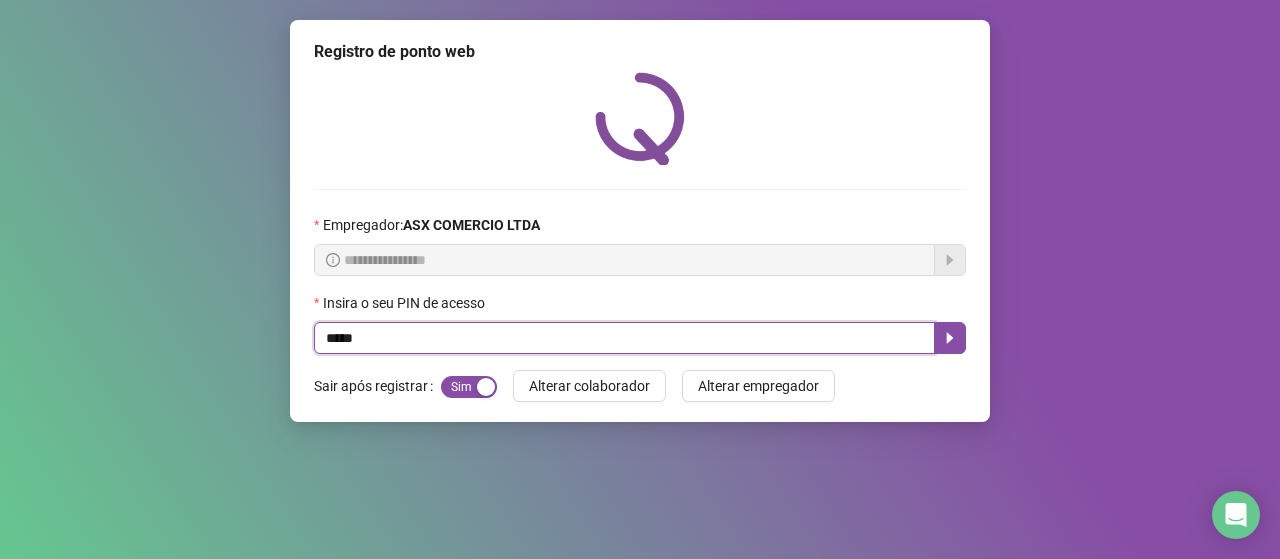 type on "*****" 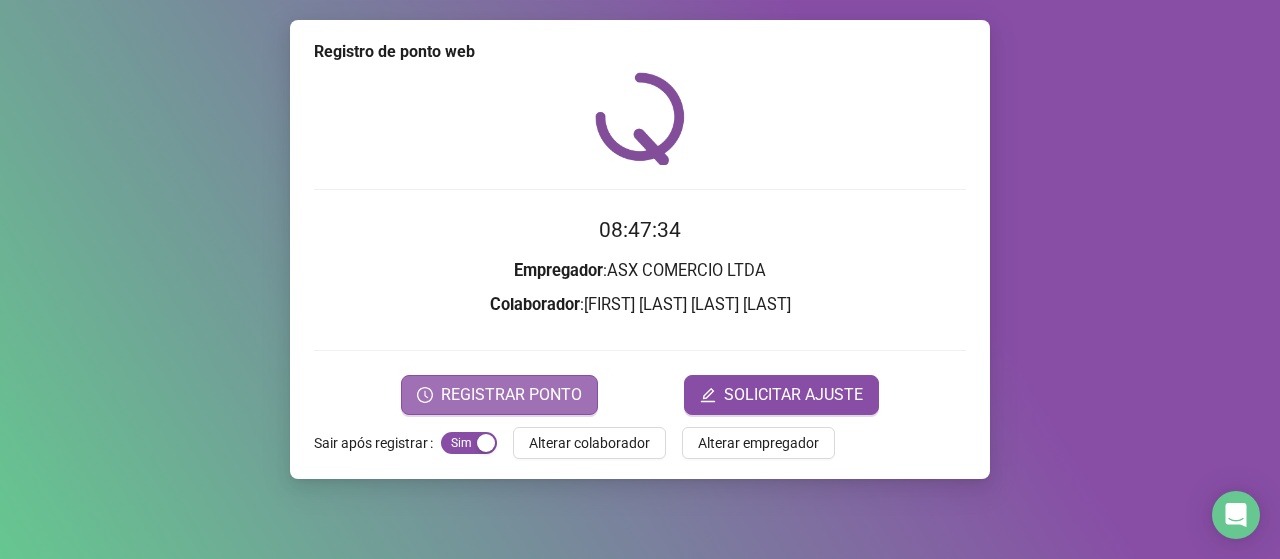 click on "REGISTRAR PONTO" at bounding box center (511, 395) 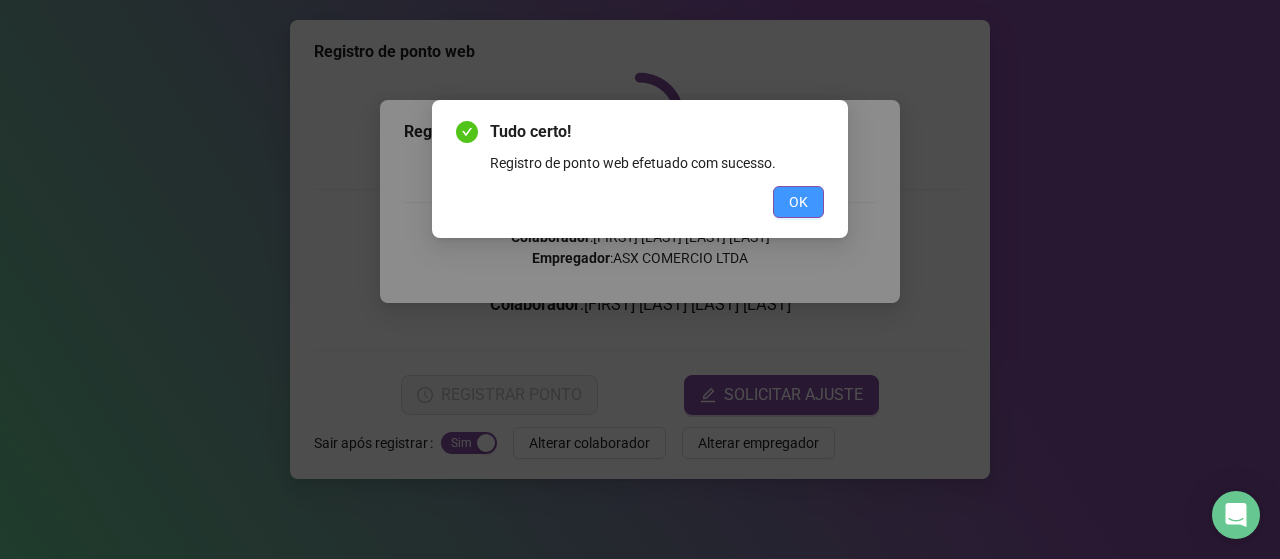 click on "OK" at bounding box center (798, 202) 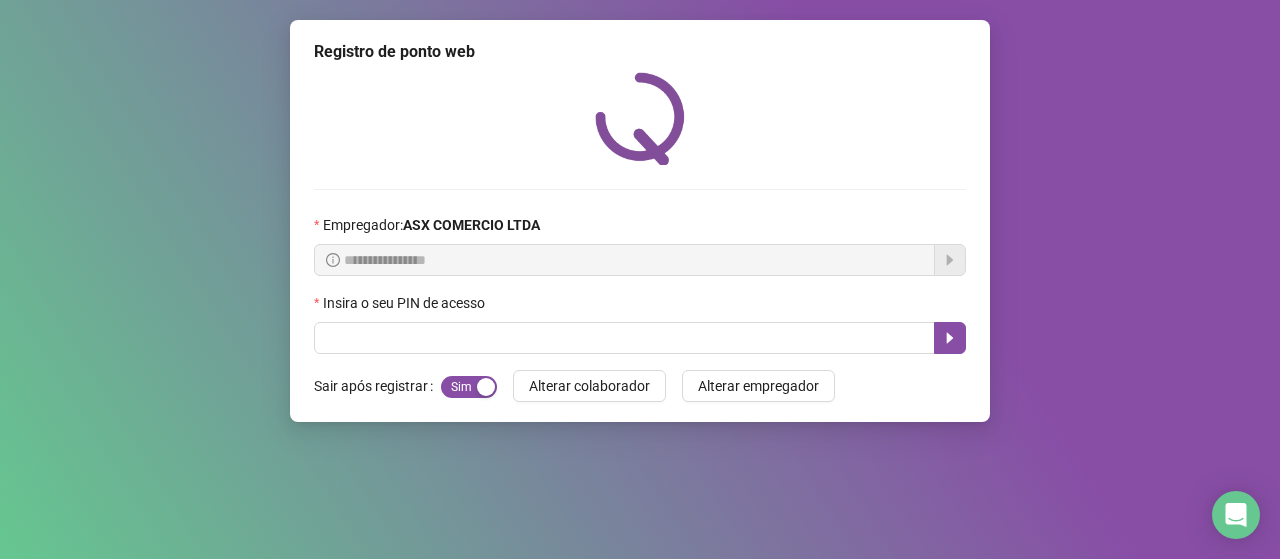 click on "**********" at bounding box center (640, 279) 